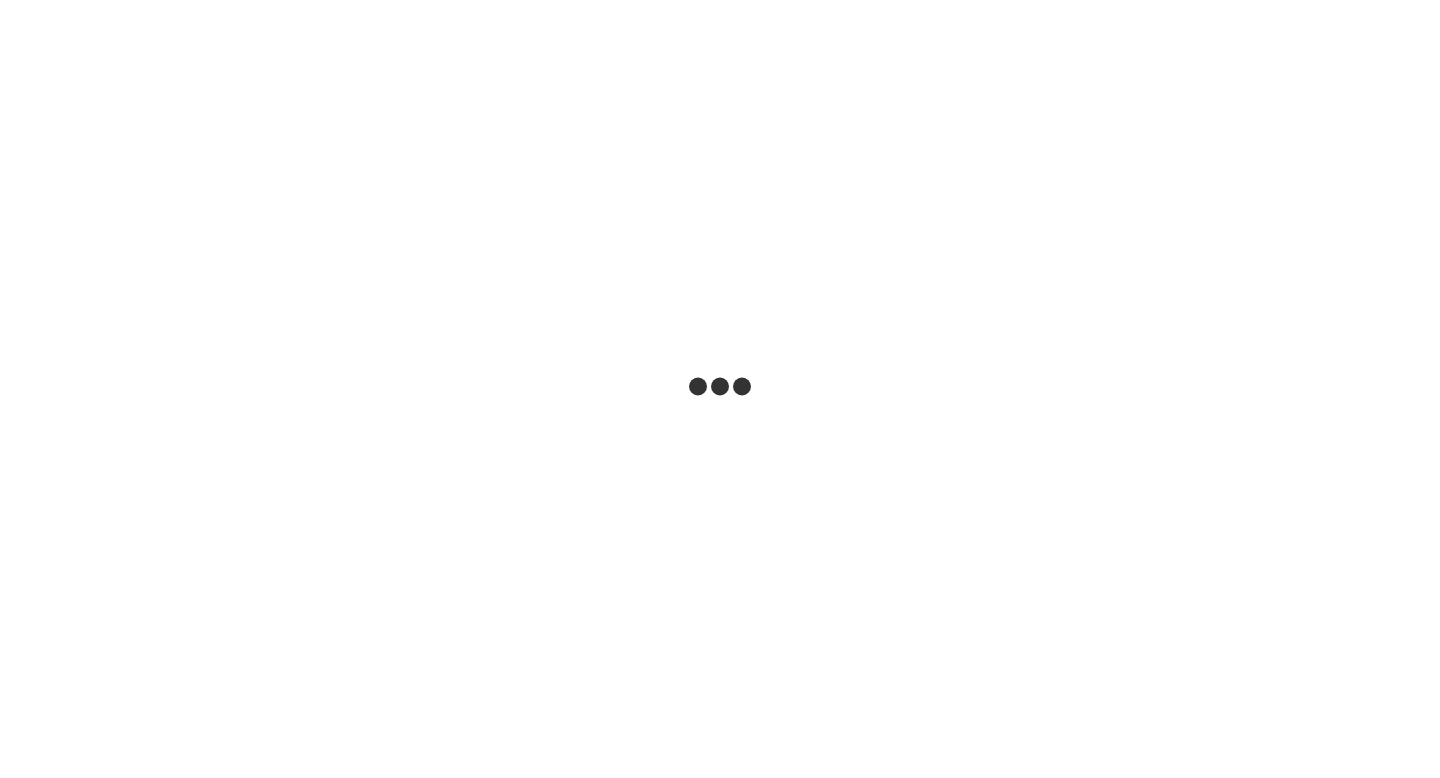 scroll, scrollTop: 0, scrollLeft: 0, axis: both 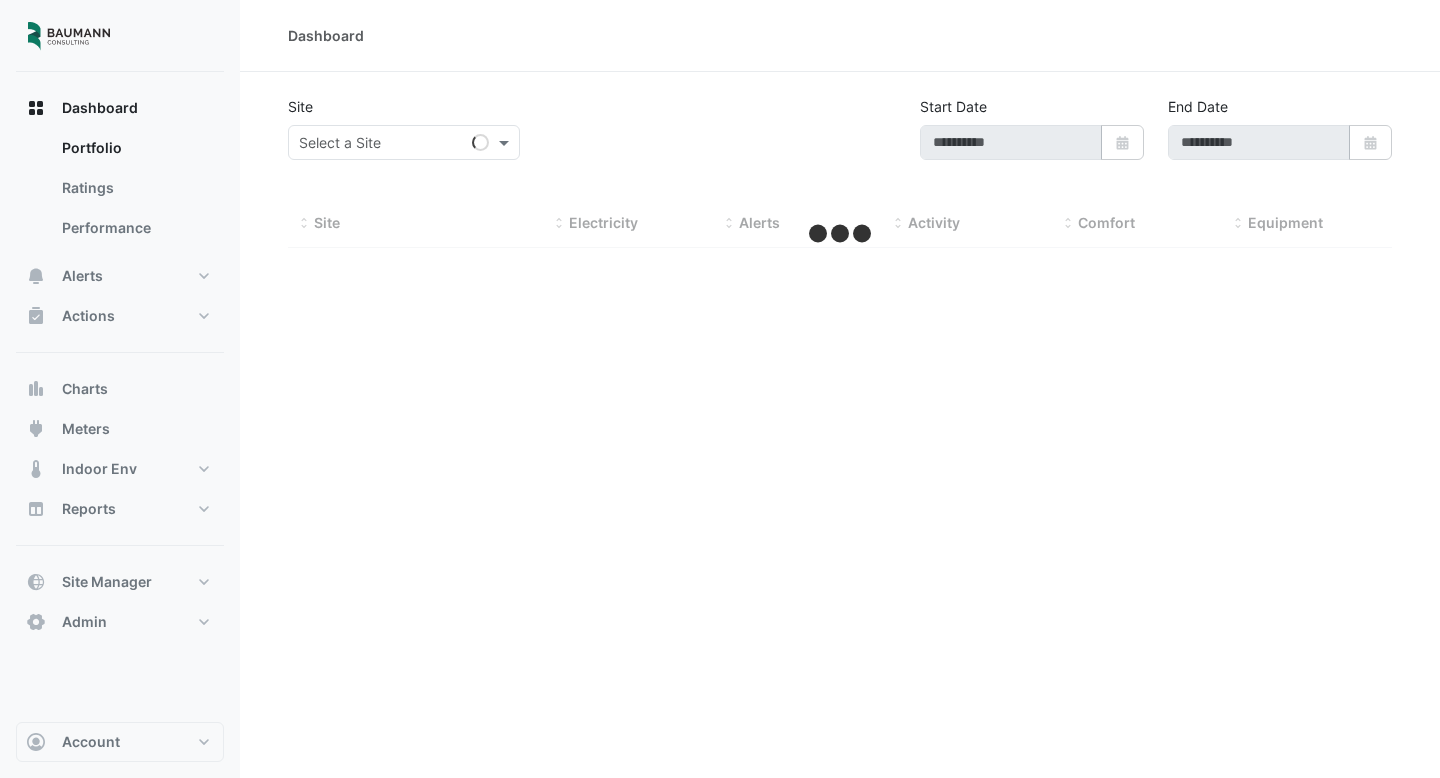 type on "**********" 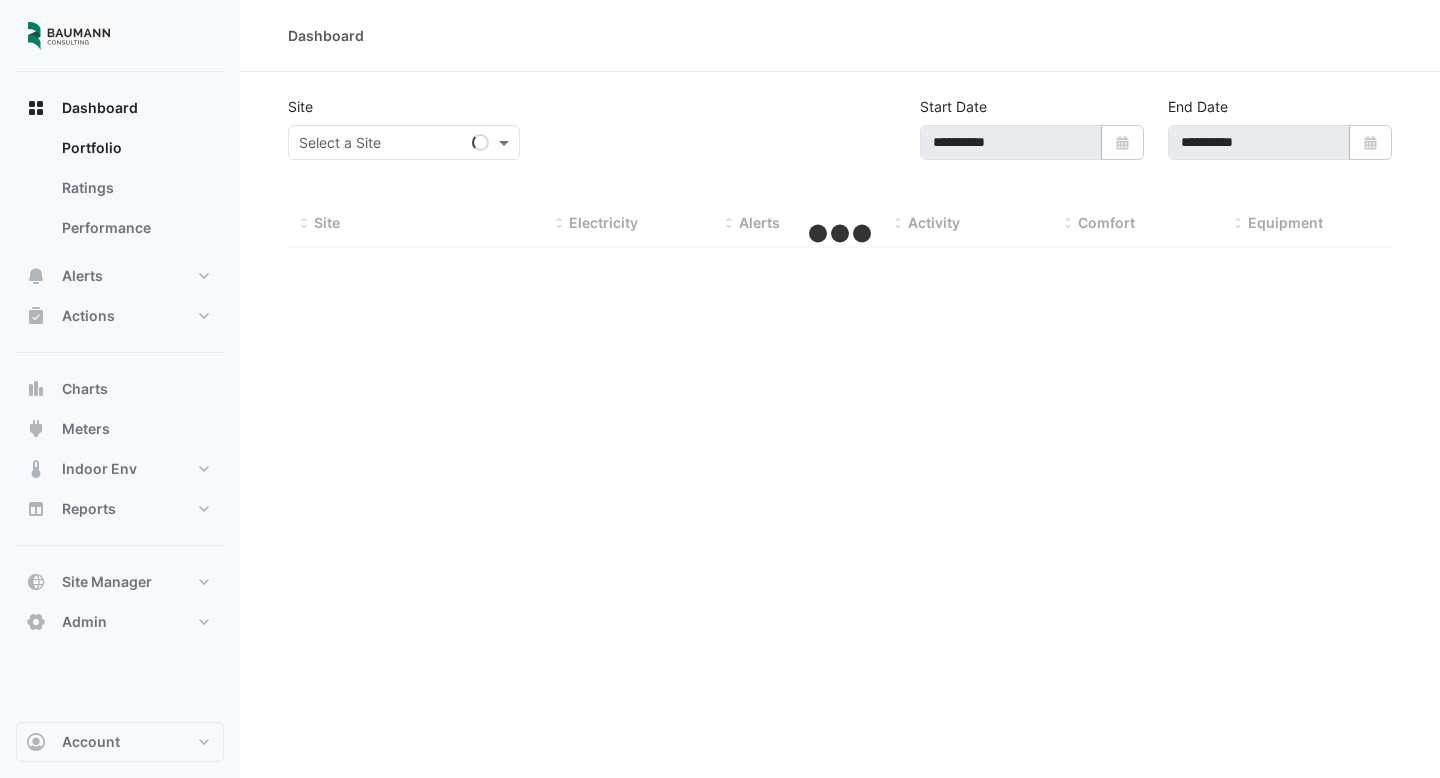 select on "***" 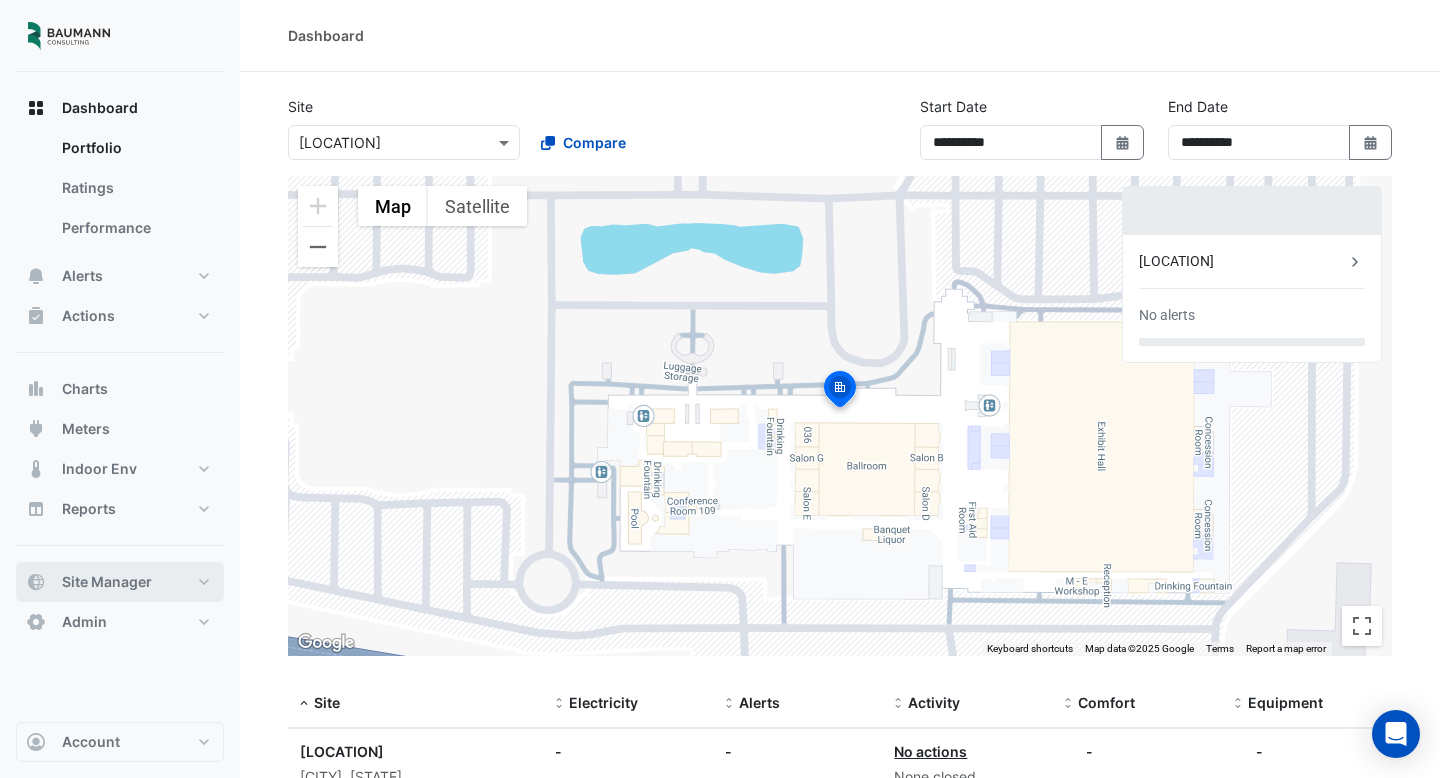 click on "Site Manager" at bounding box center [107, 582] 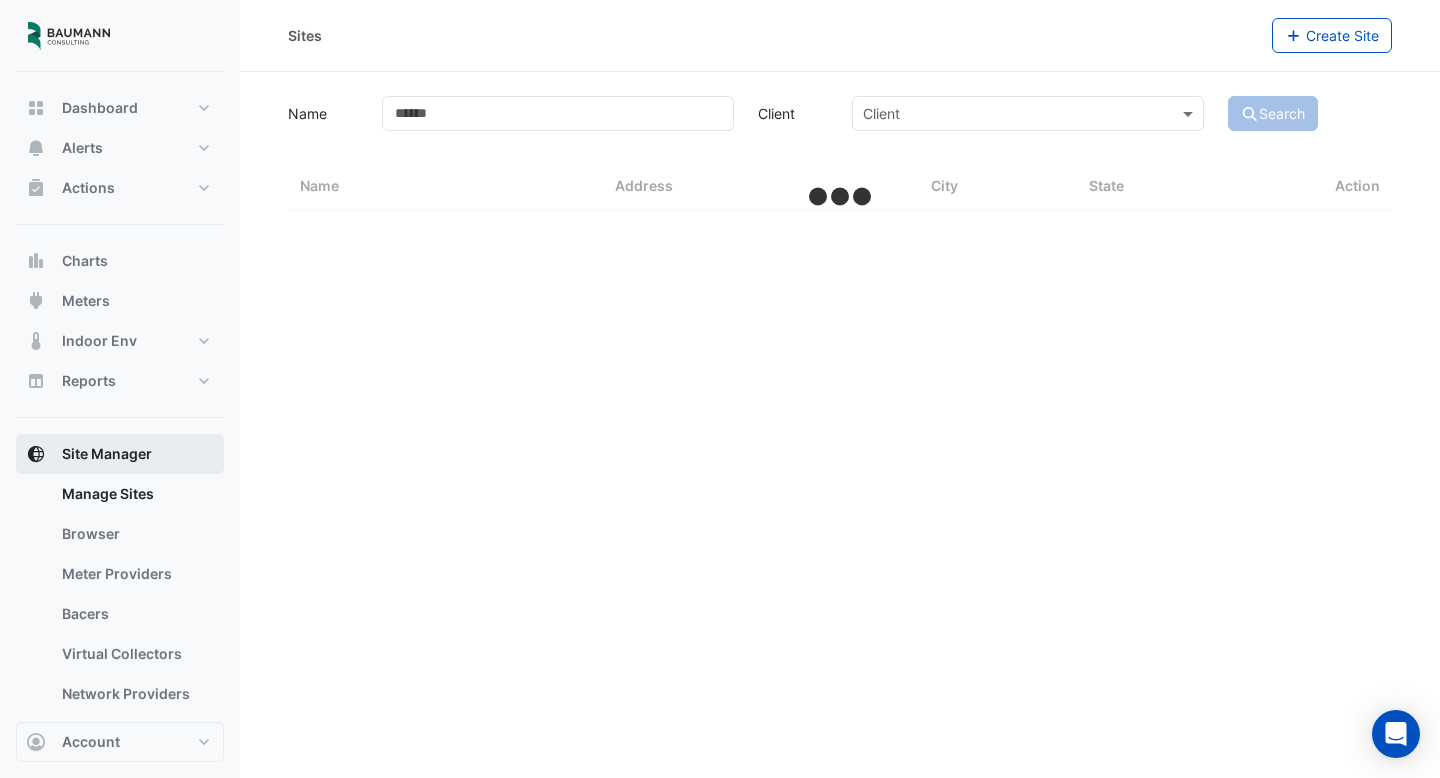select on "***" 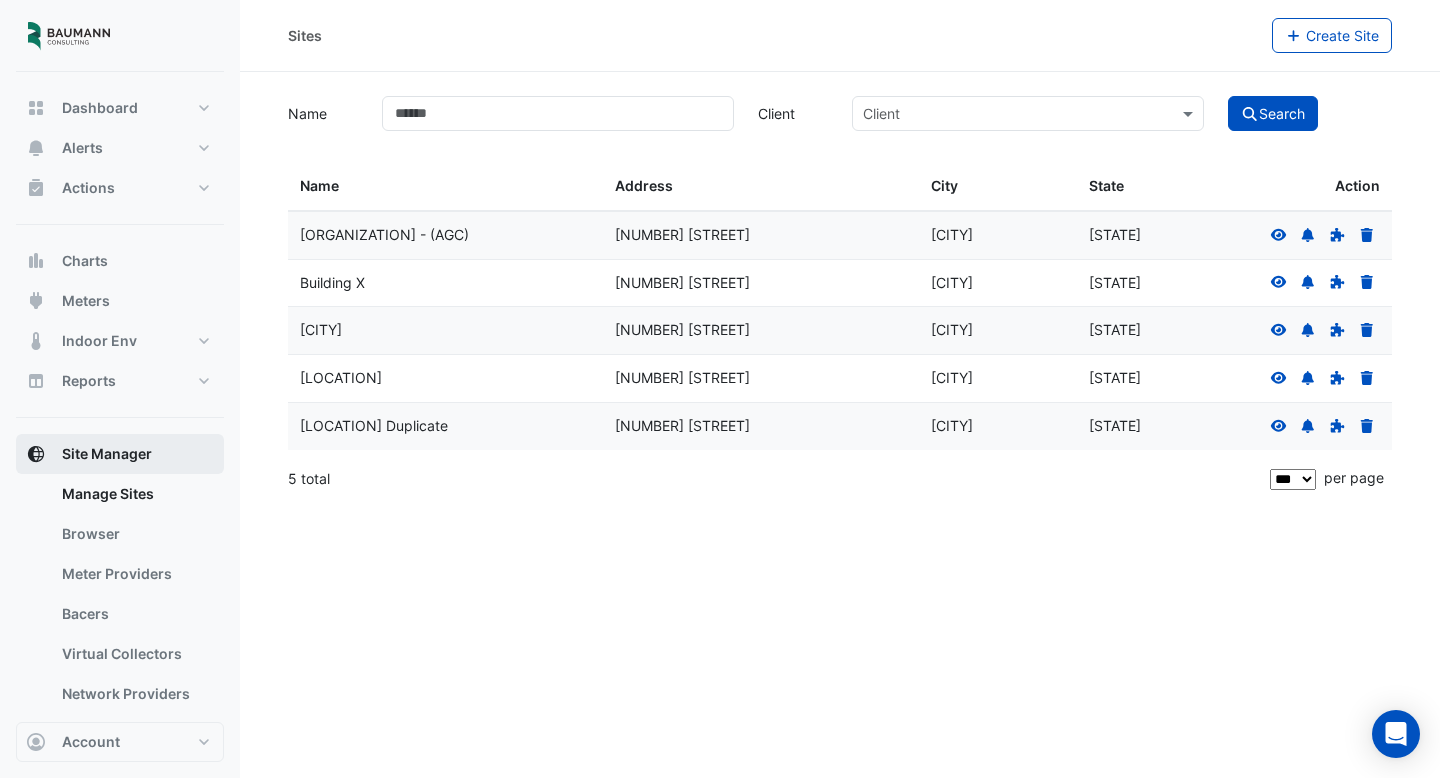 scroll, scrollTop: 344, scrollLeft: 0, axis: vertical 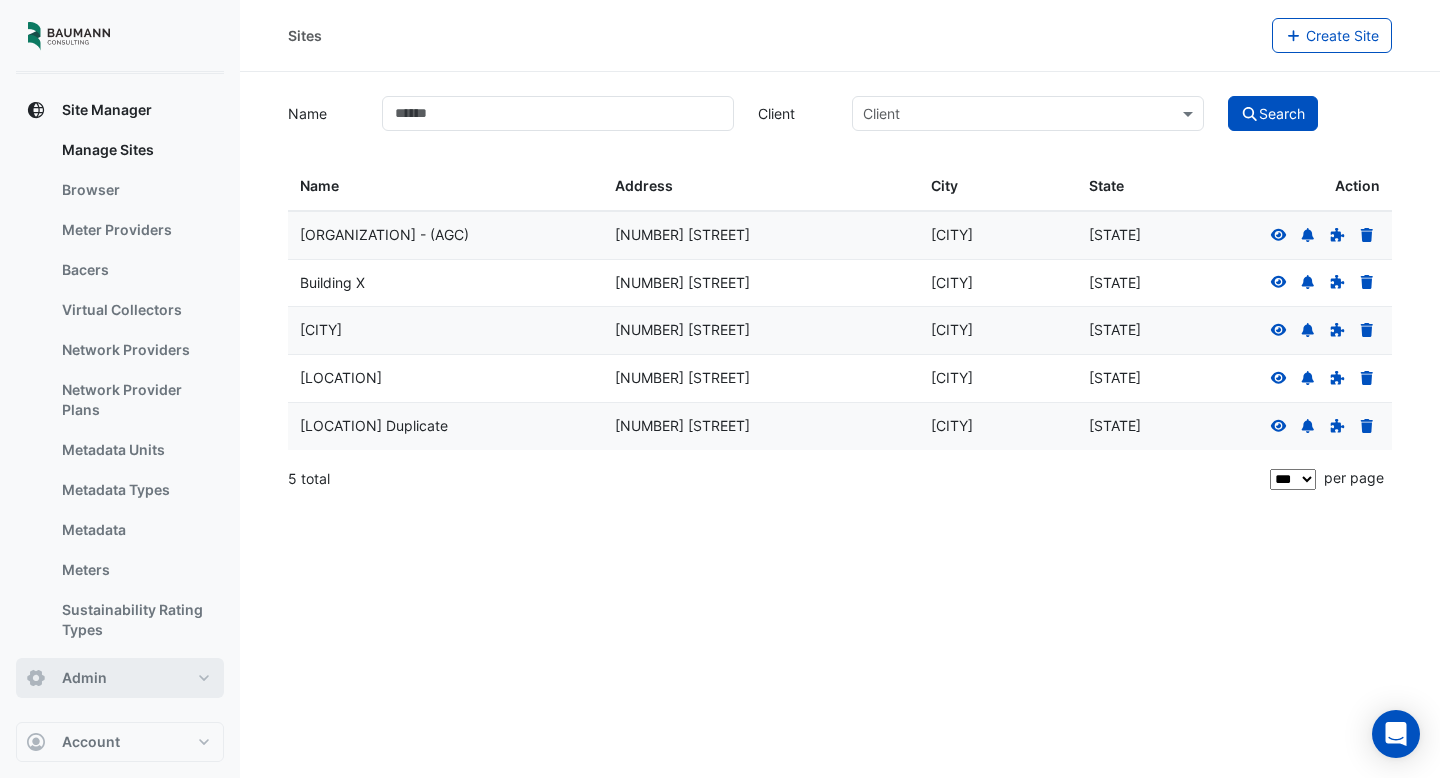 click on "Admin" at bounding box center [120, 678] 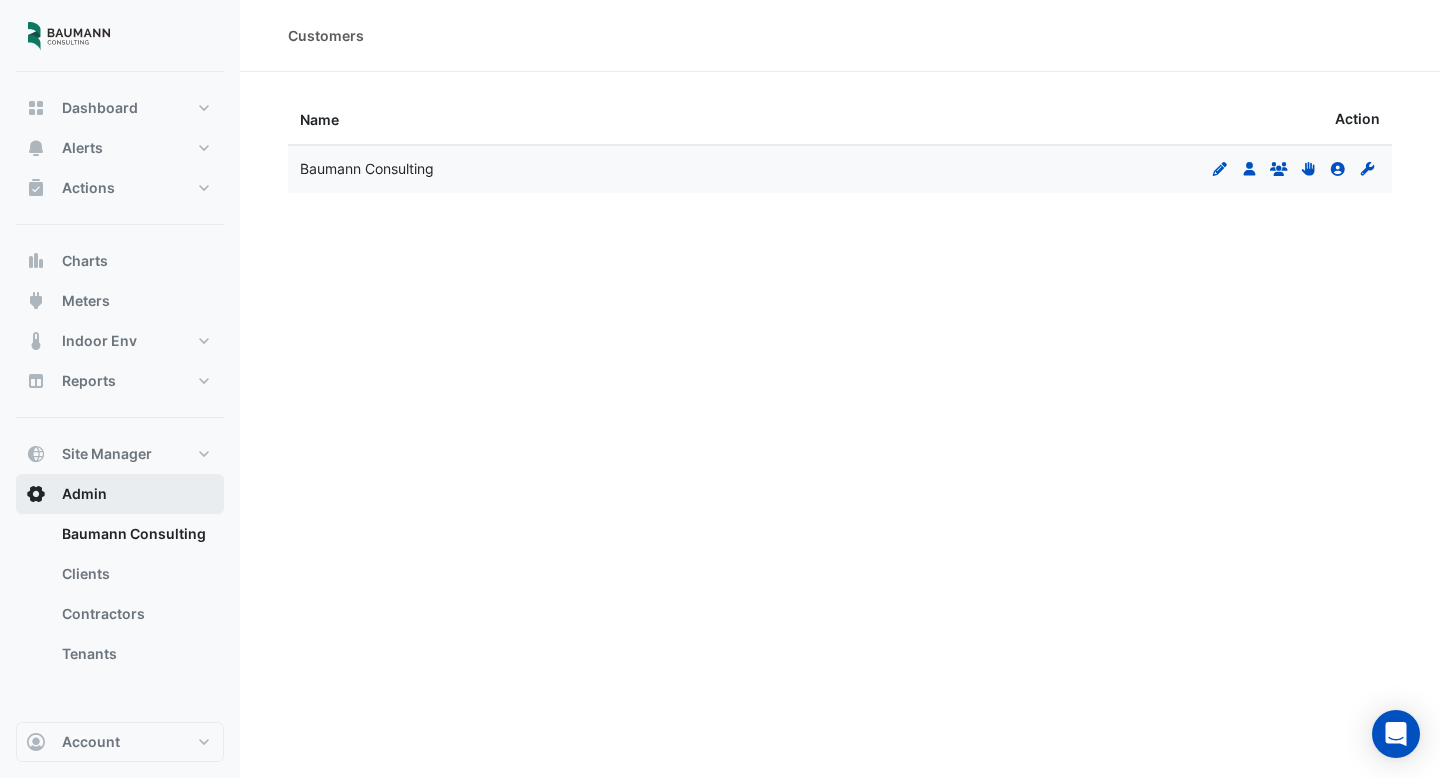scroll, scrollTop: 0, scrollLeft: 0, axis: both 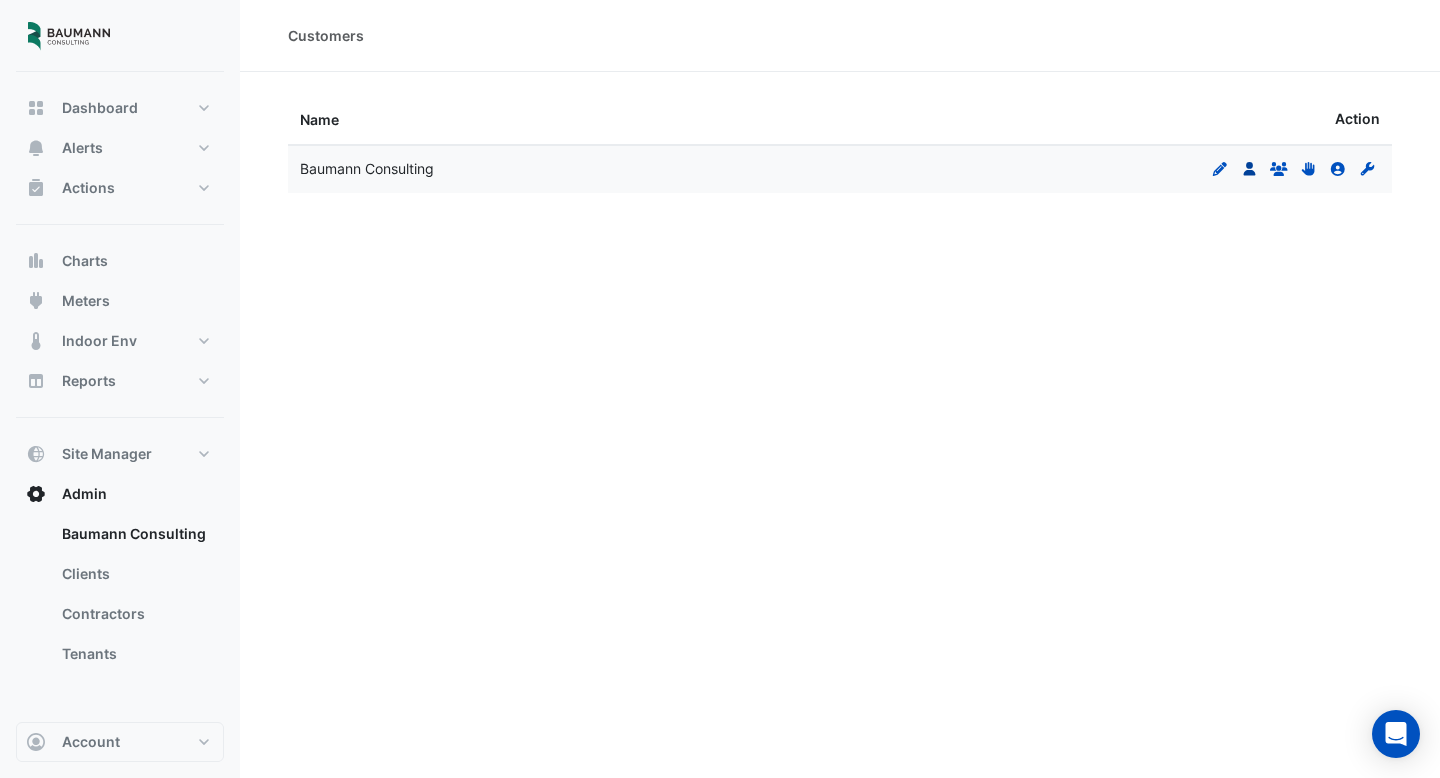 click on "Users" 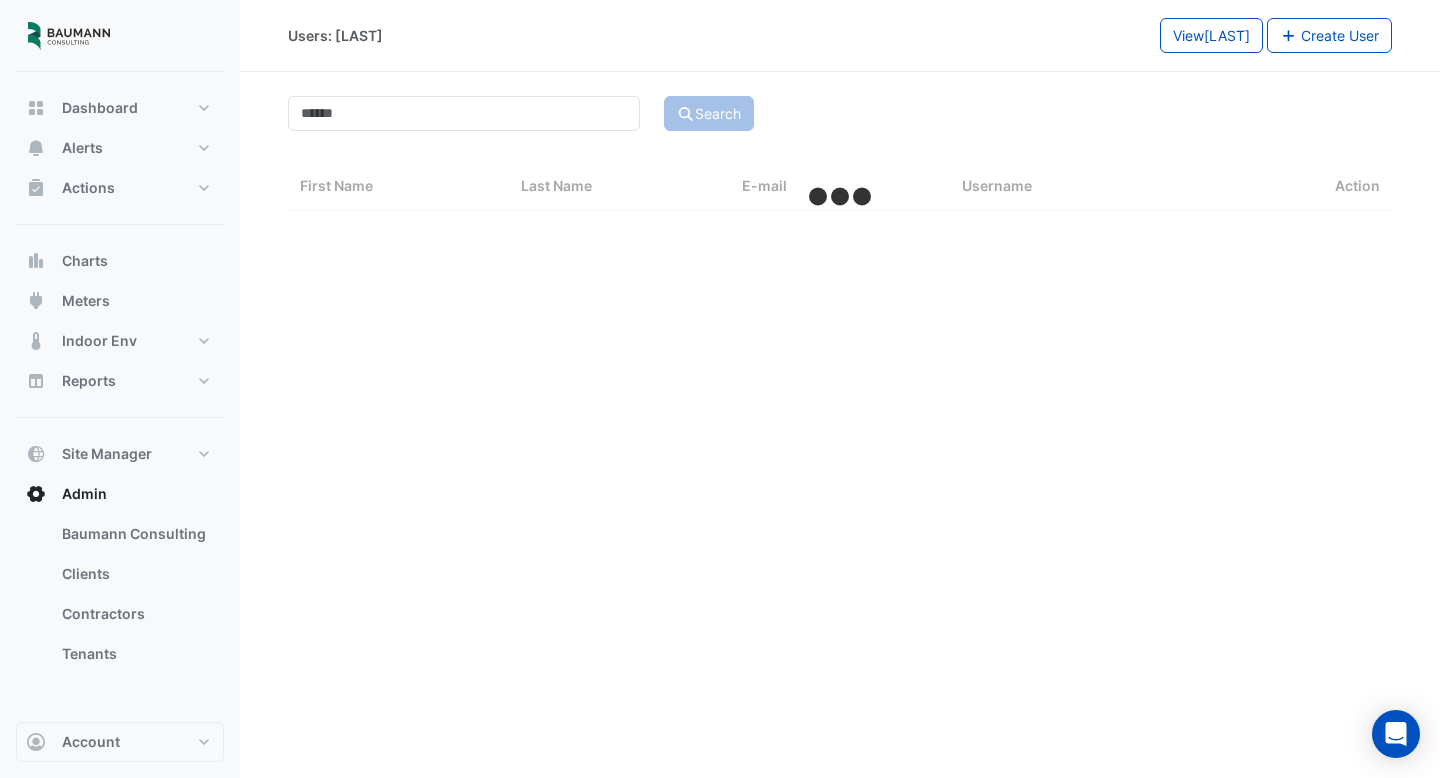 select on "***" 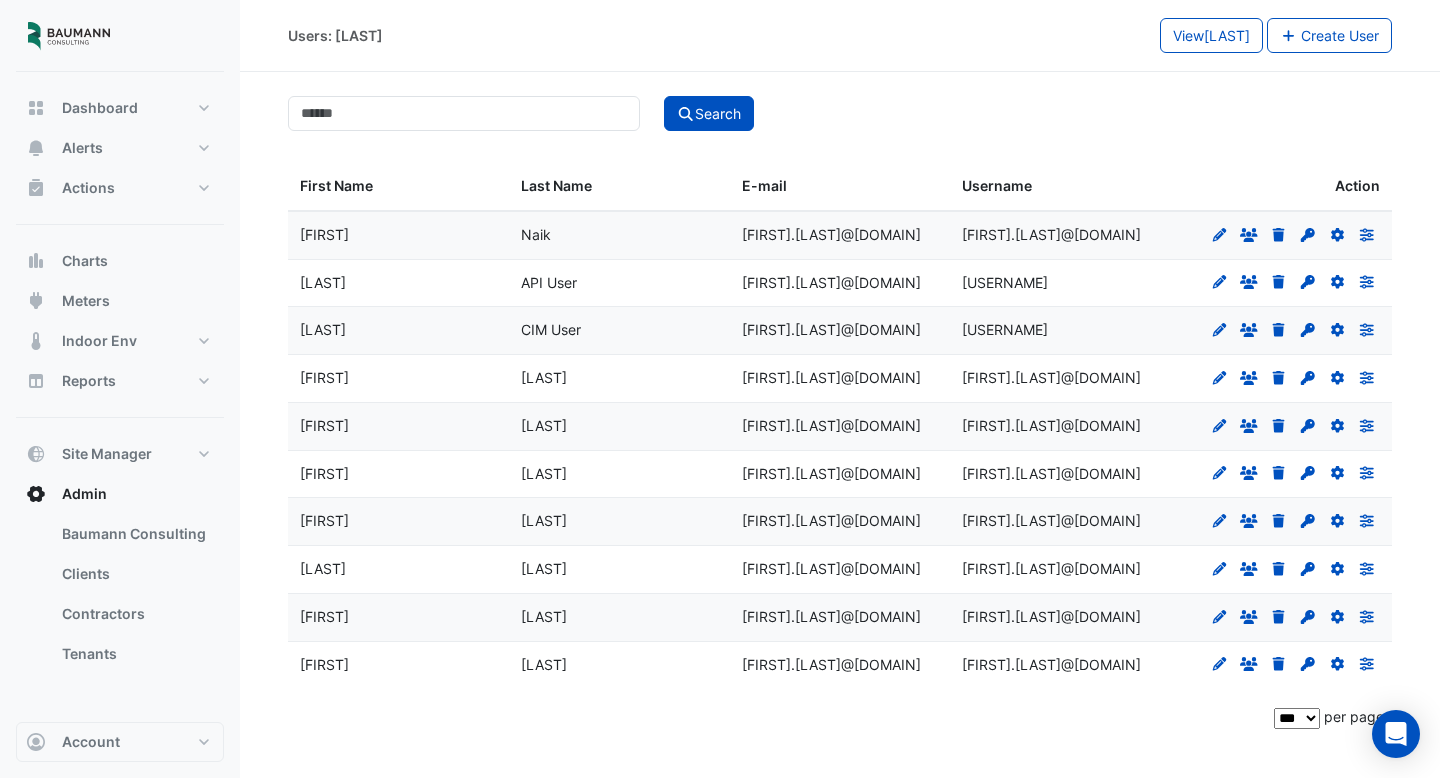 scroll, scrollTop: 78, scrollLeft: 0, axis: vertical 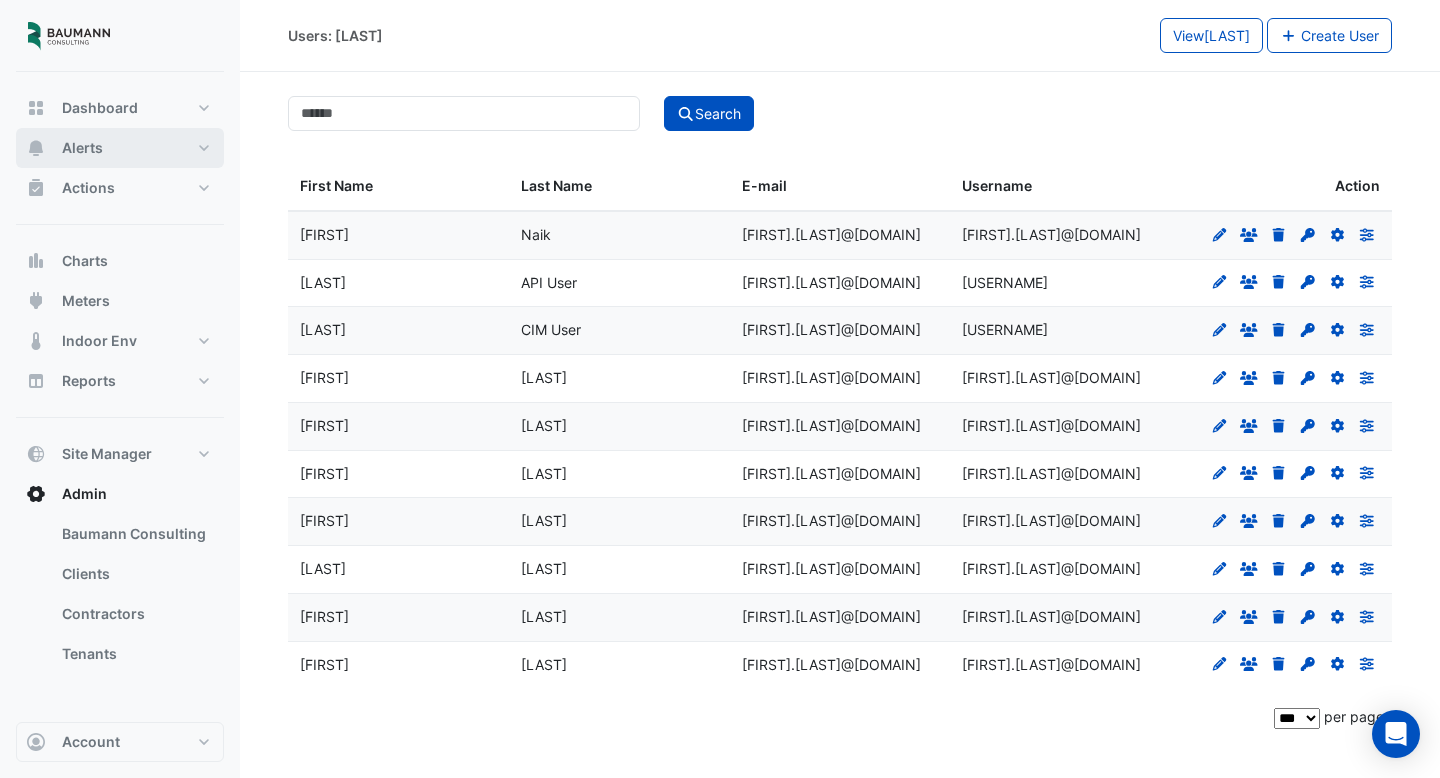 click on "Alerts" at bounding box center (120, 148) 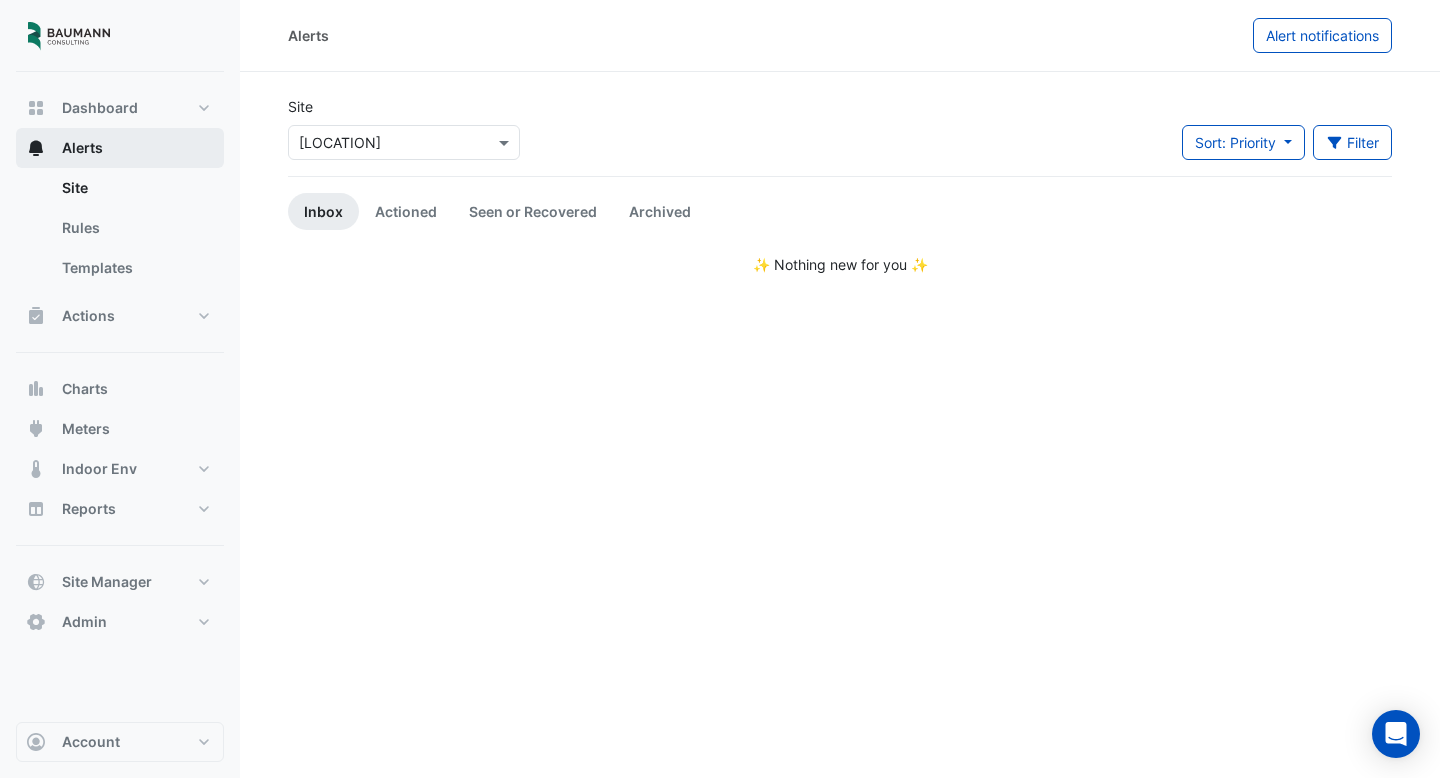 scroll, scrollTop: 0, scrollLeft: 0, axis: both 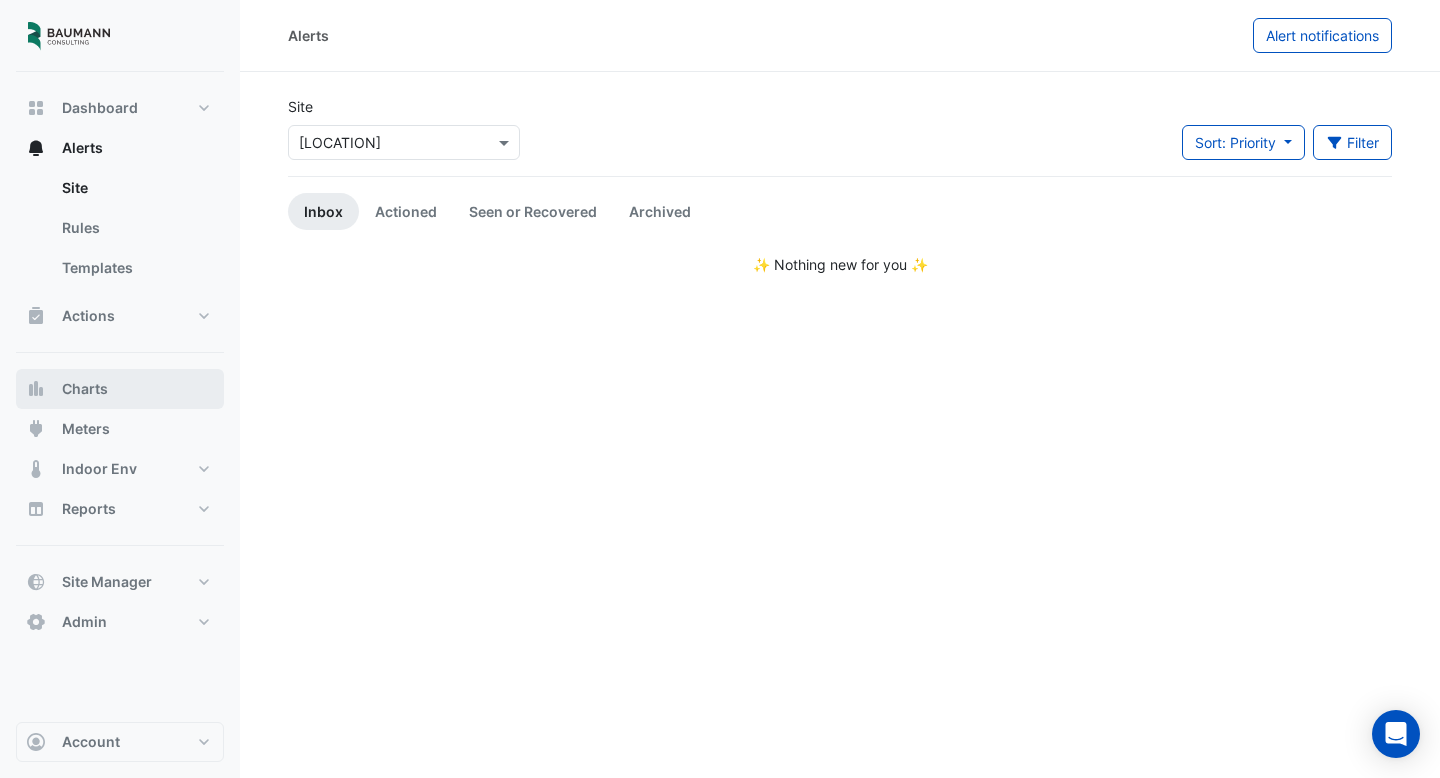 click on "Charts" at bounding box center (120, 389) 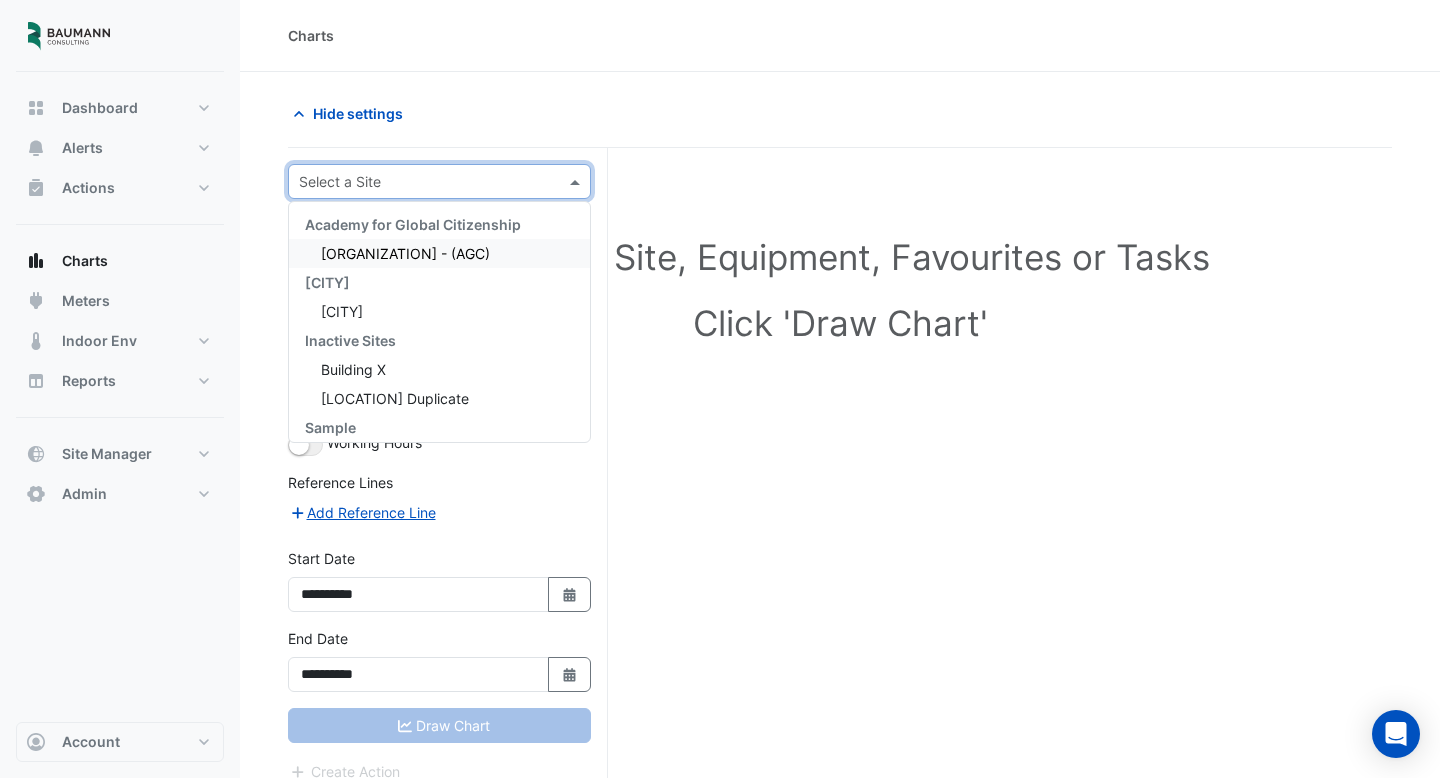 click at bounding box center [419, 182] 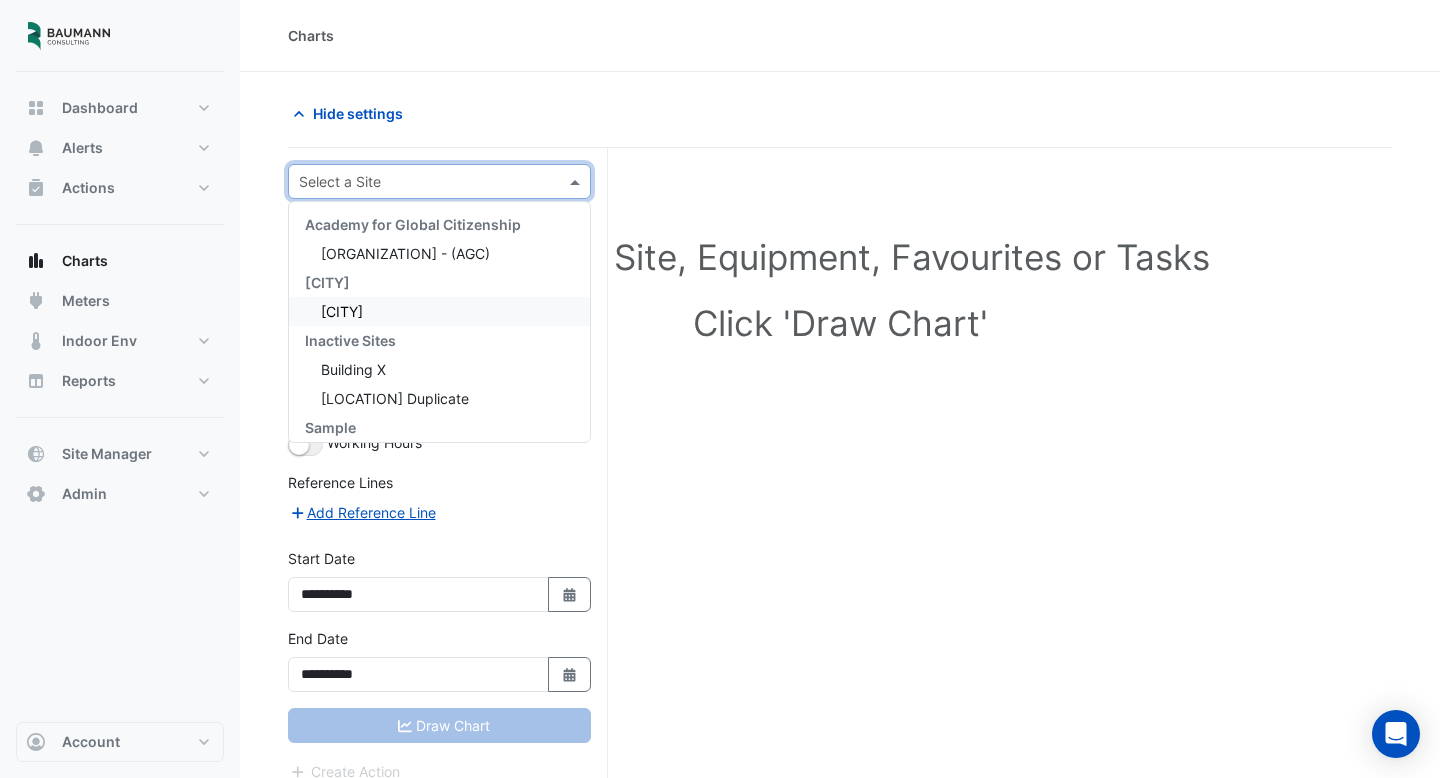 click on "[CITY]" at bounding box center (439, 311) 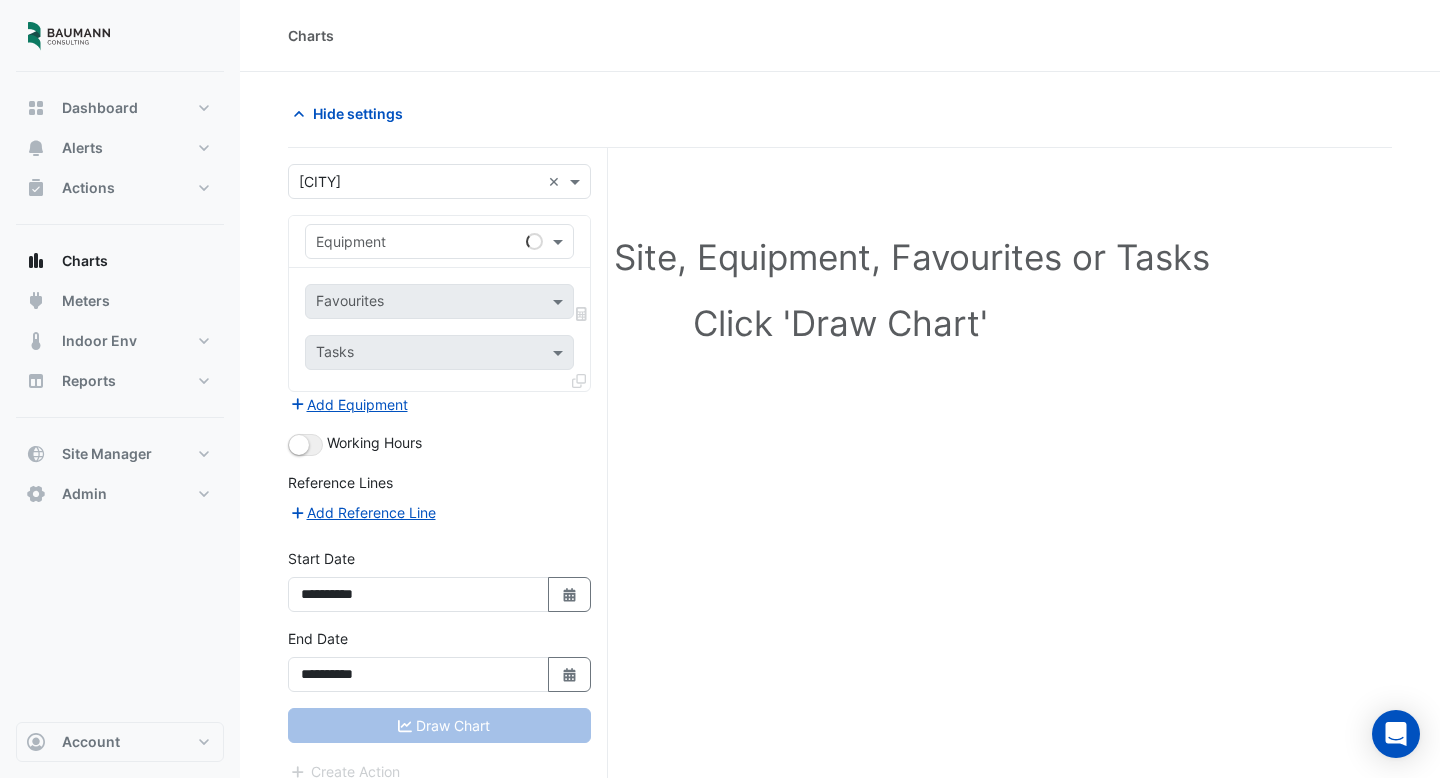 click on "Equipment" at bounding box center [439, 242] 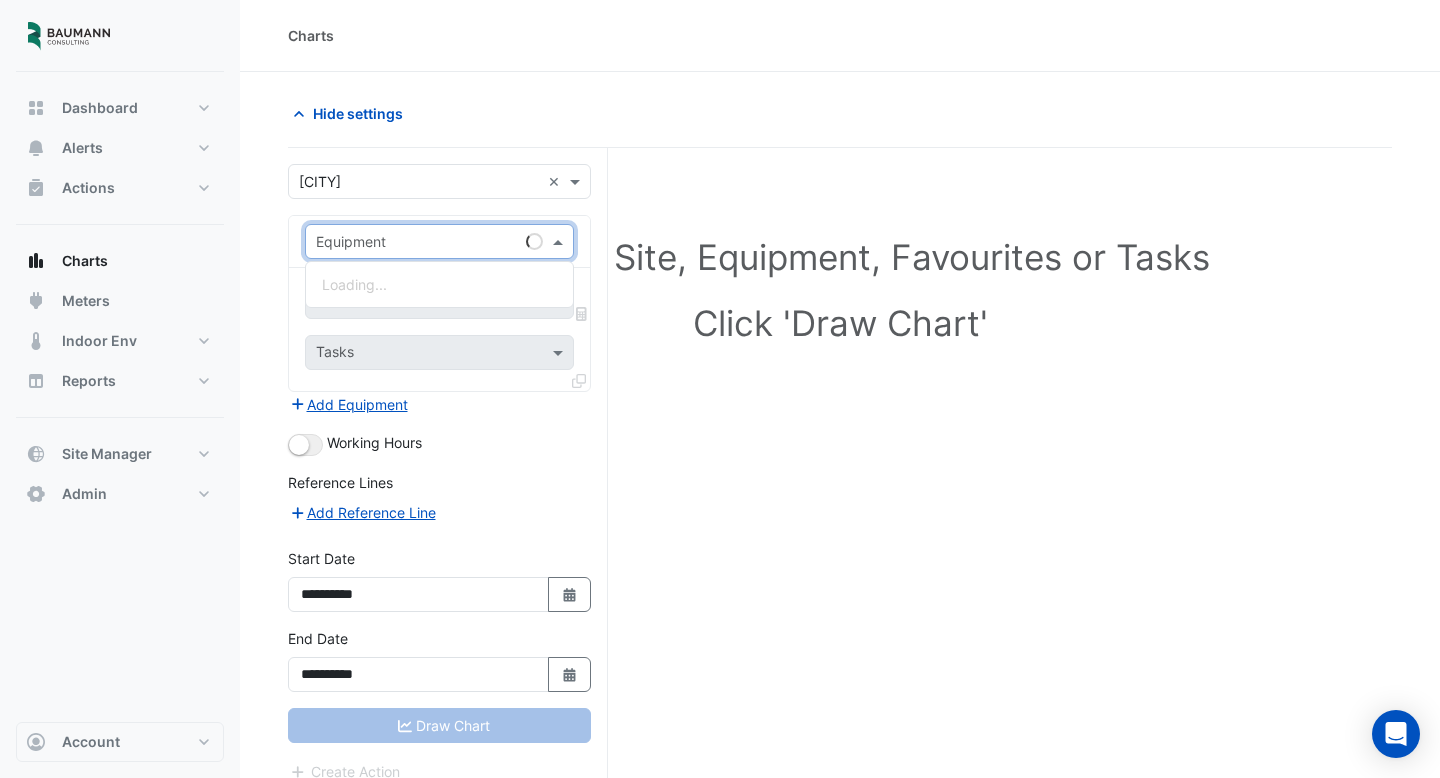 click on "Equipment" at bounding box center (412, 241) 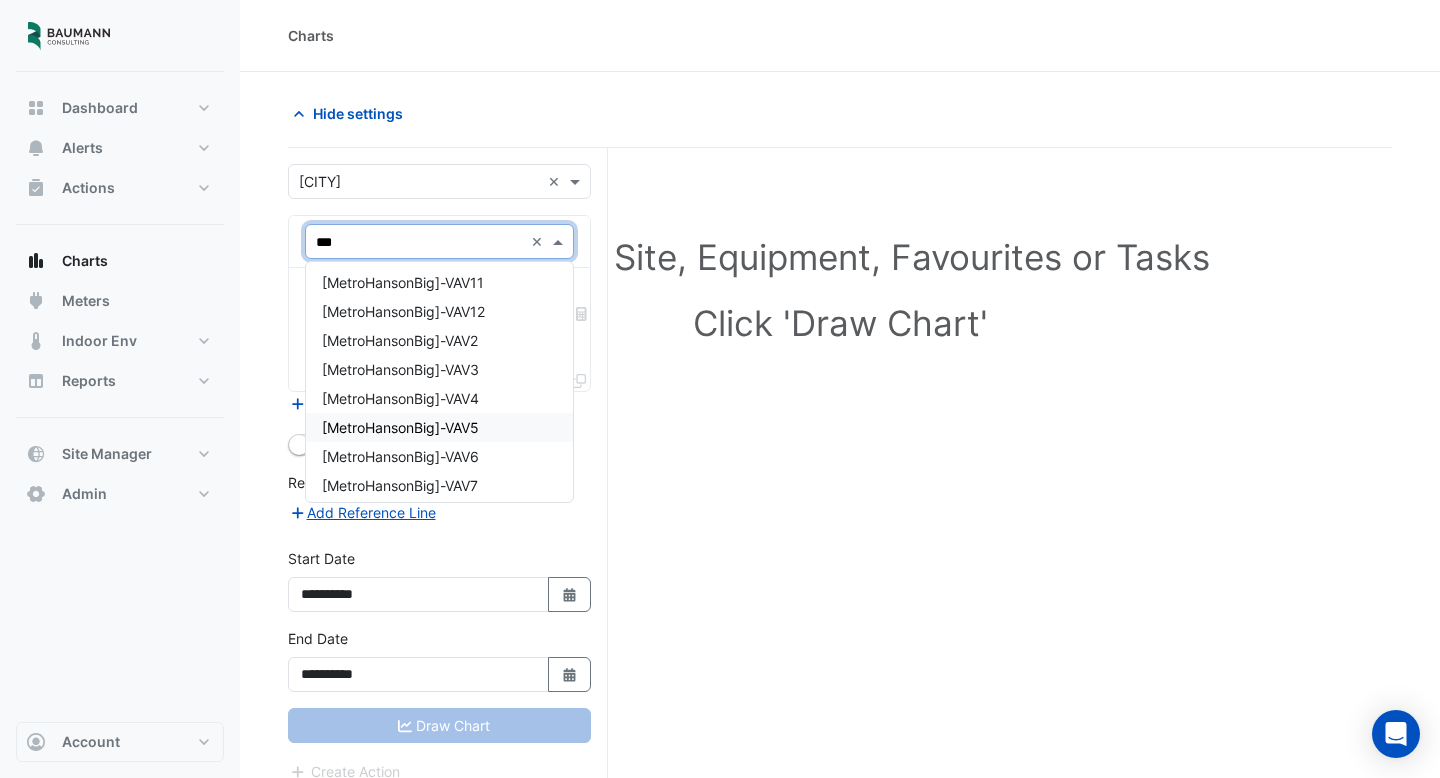 scroll, scrollTop: 878, scrollLeft: 0, axis: vertical 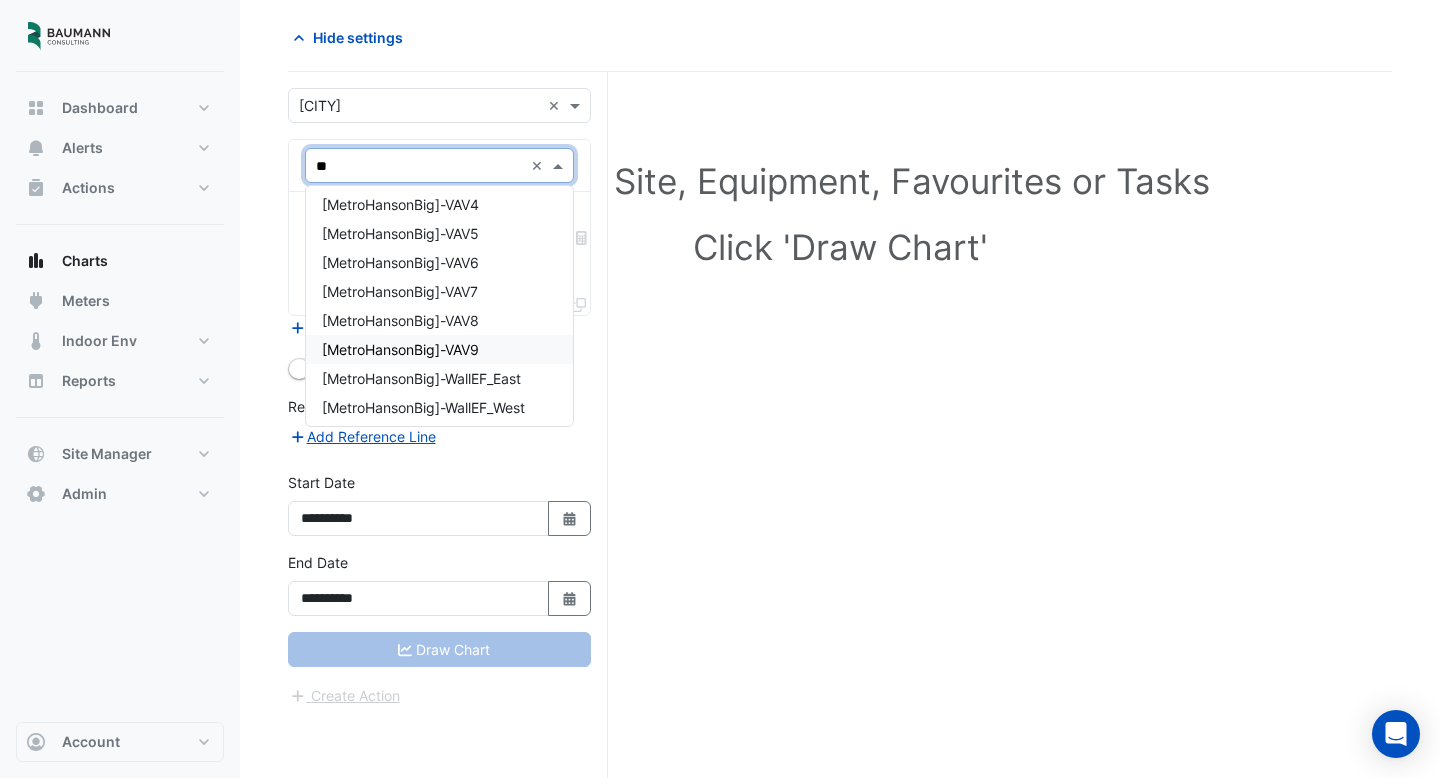 type on "*" 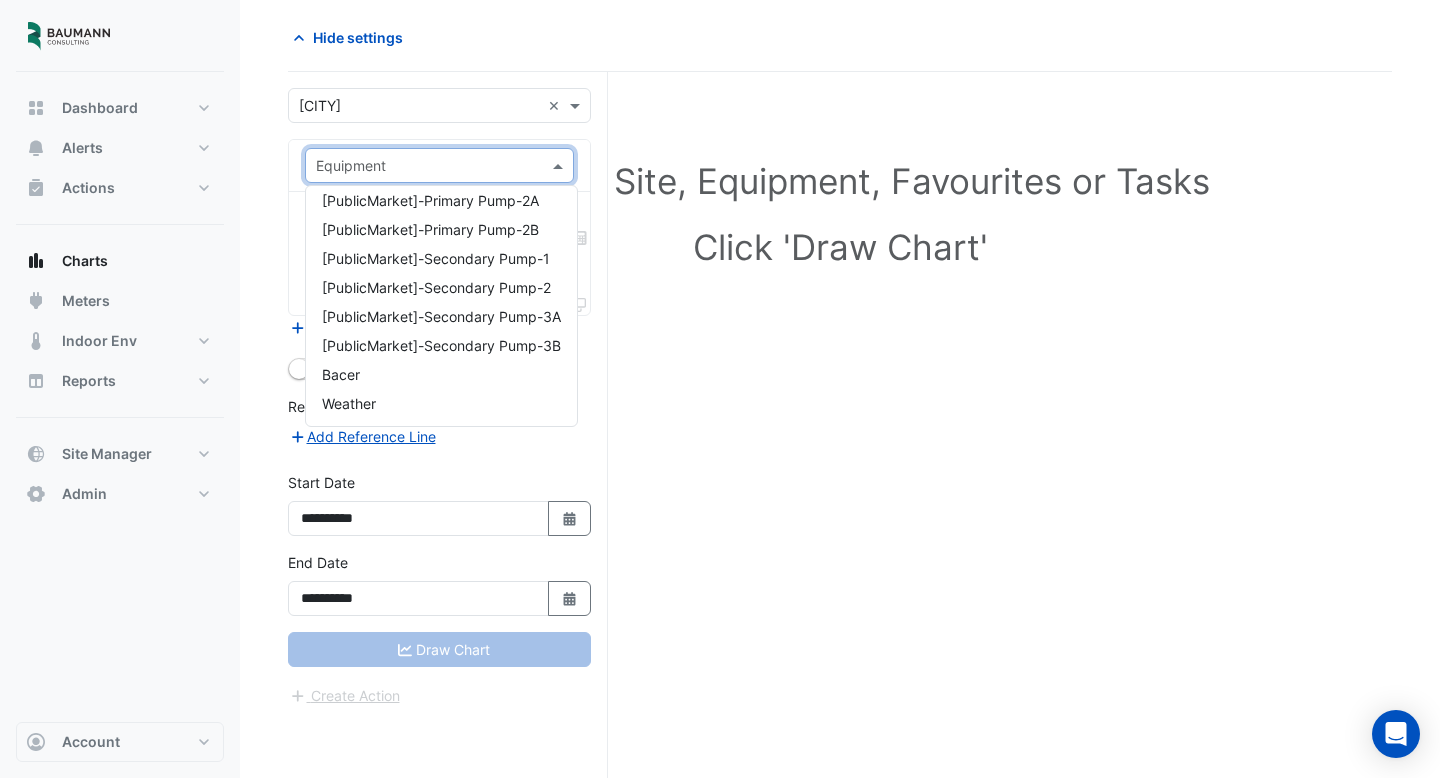 scroll, scrollTop: 2131, scrollLeft: 0, axis: vertical 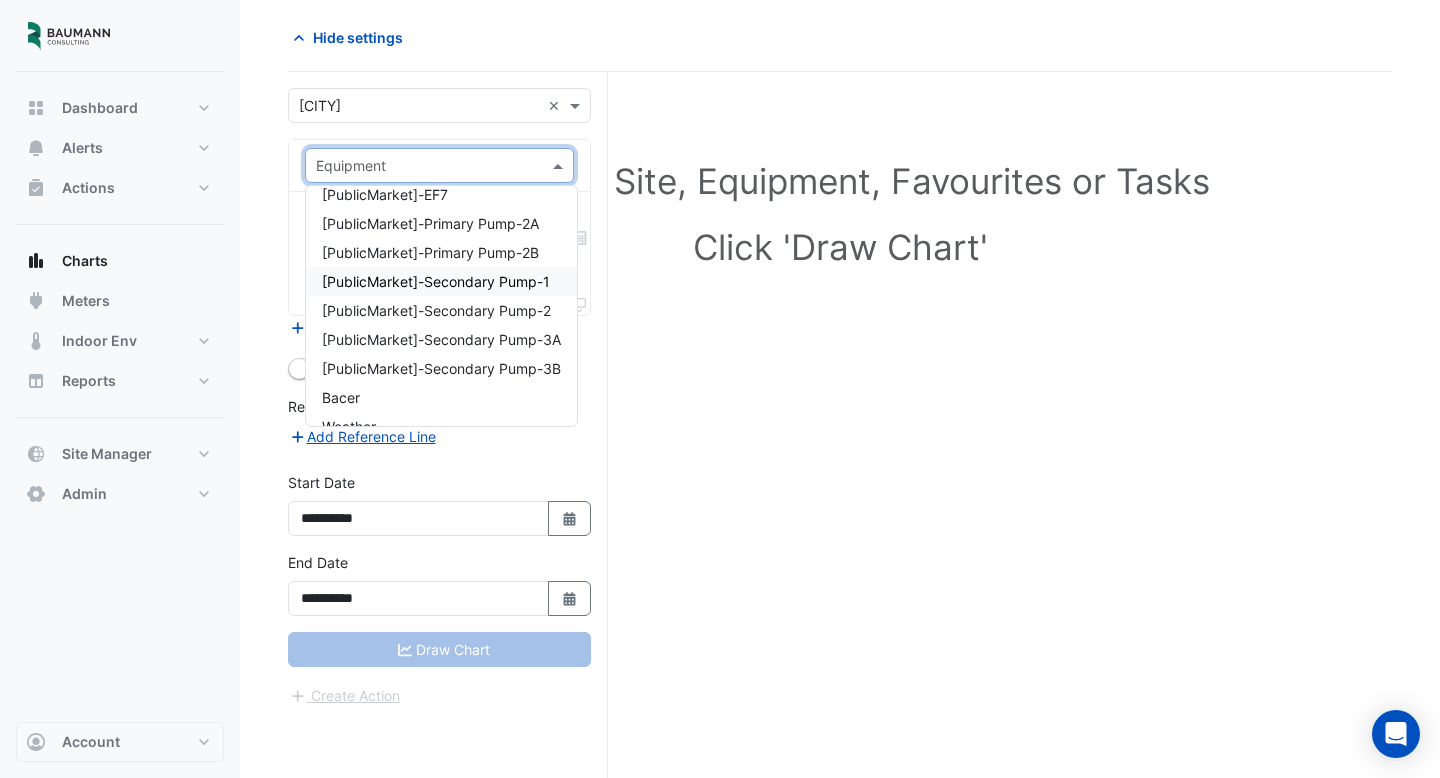 click on "[PublicMarket]-Secondary Pump-1" at bounding box center [436, 281] 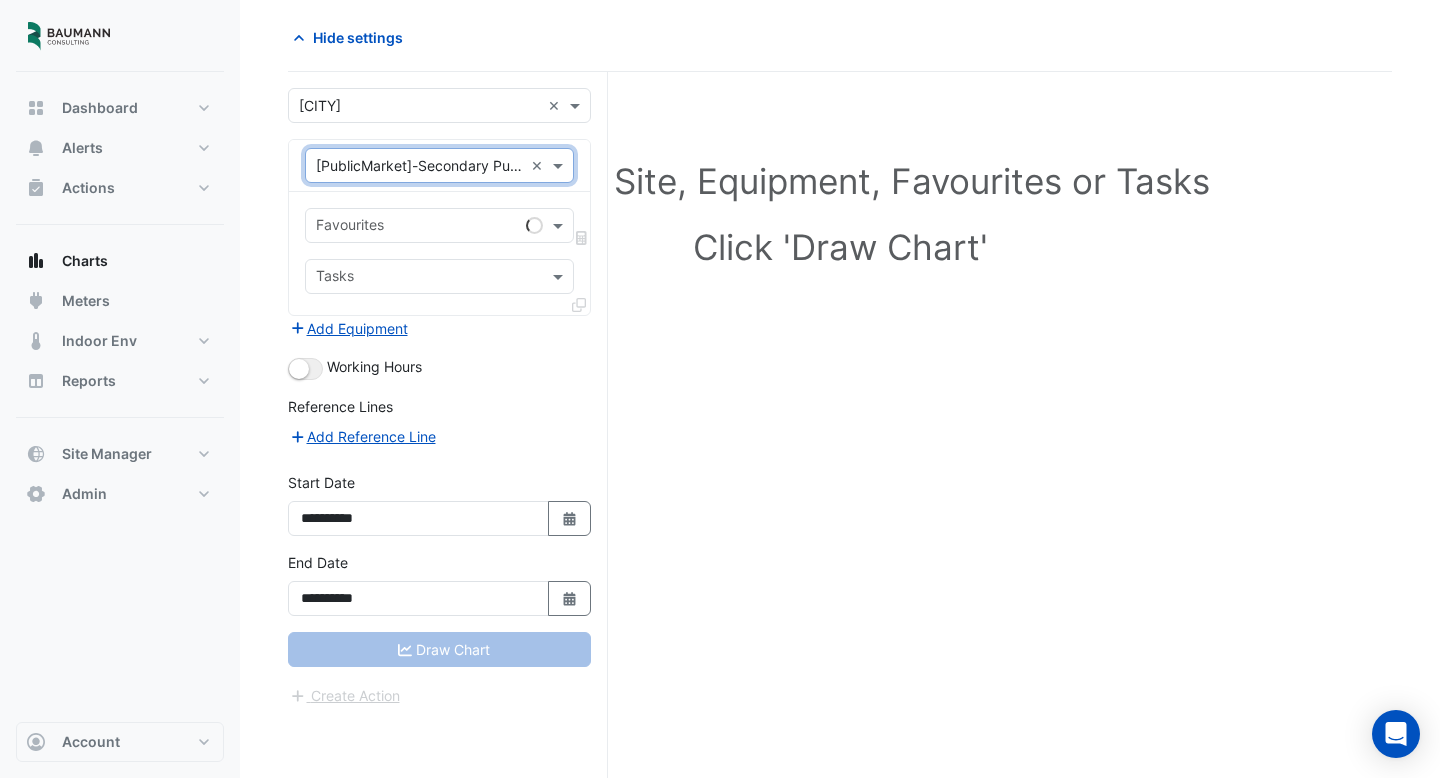 type 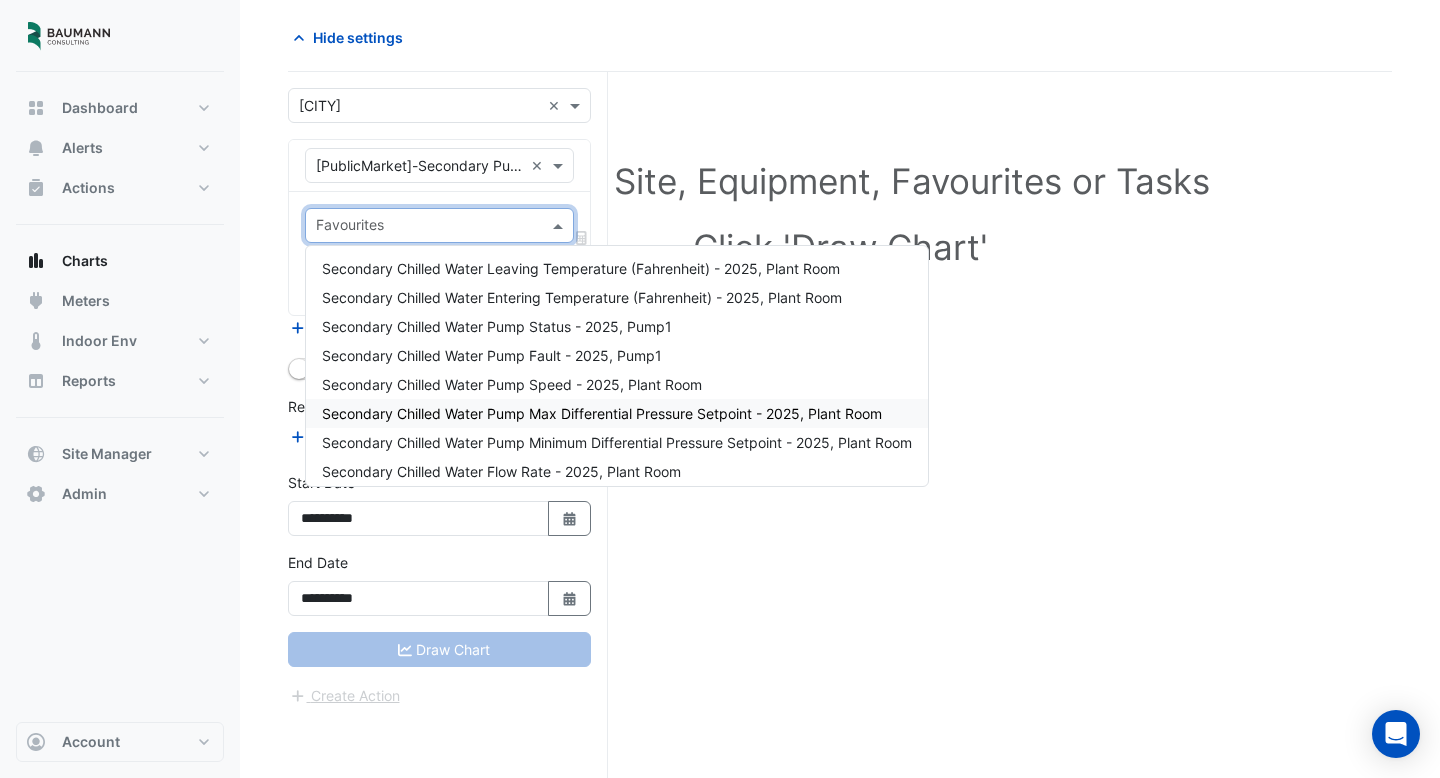 click on "Secondary Chilled Water Pump Max Differential Pressure Setpoint - 2025, Plant Room" at bounding box center (602, 413) 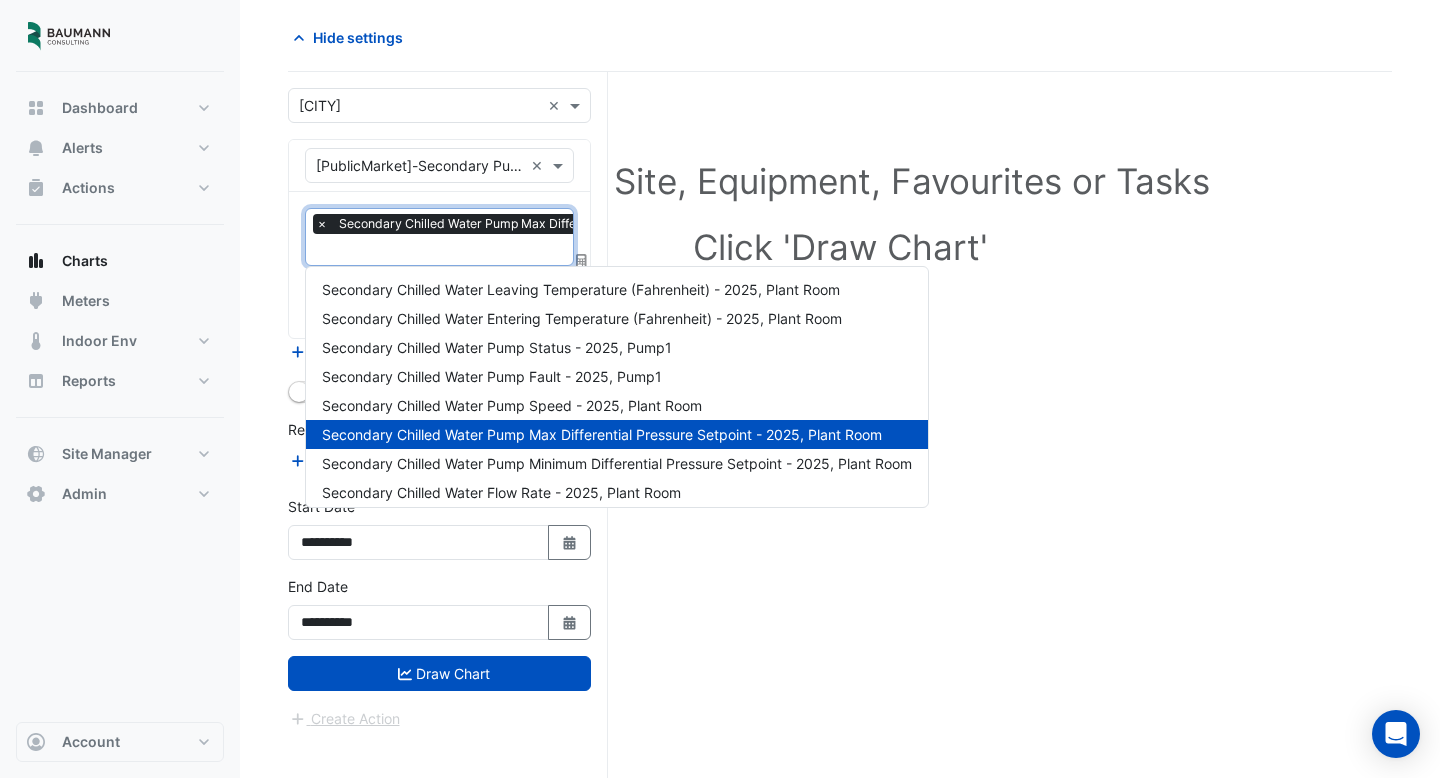 click at bounding box center [577, 251] 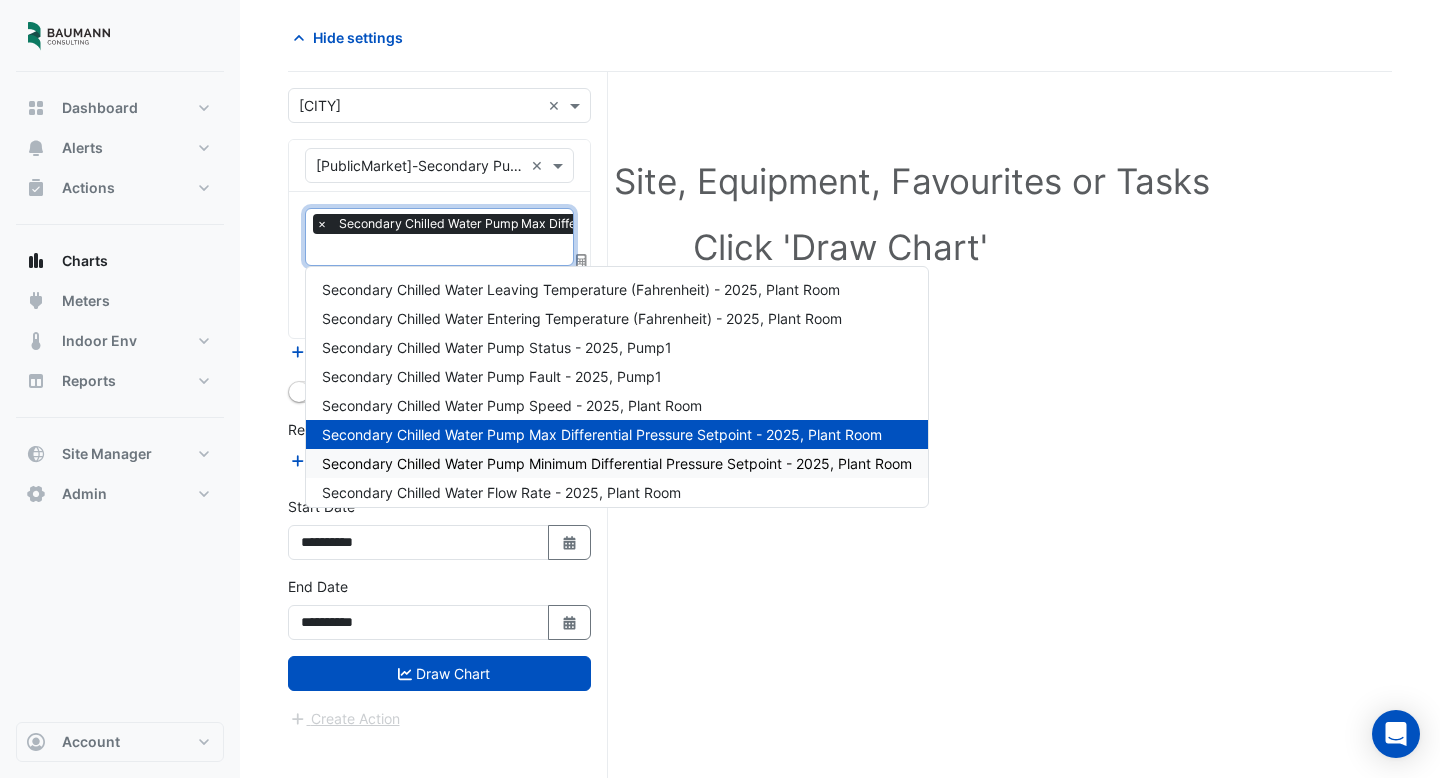 click on "Secondary Chilled Water Pump Minimum Differential Pressure Setpoint - 2025, Plant Room" at bounding box center (617, 463) 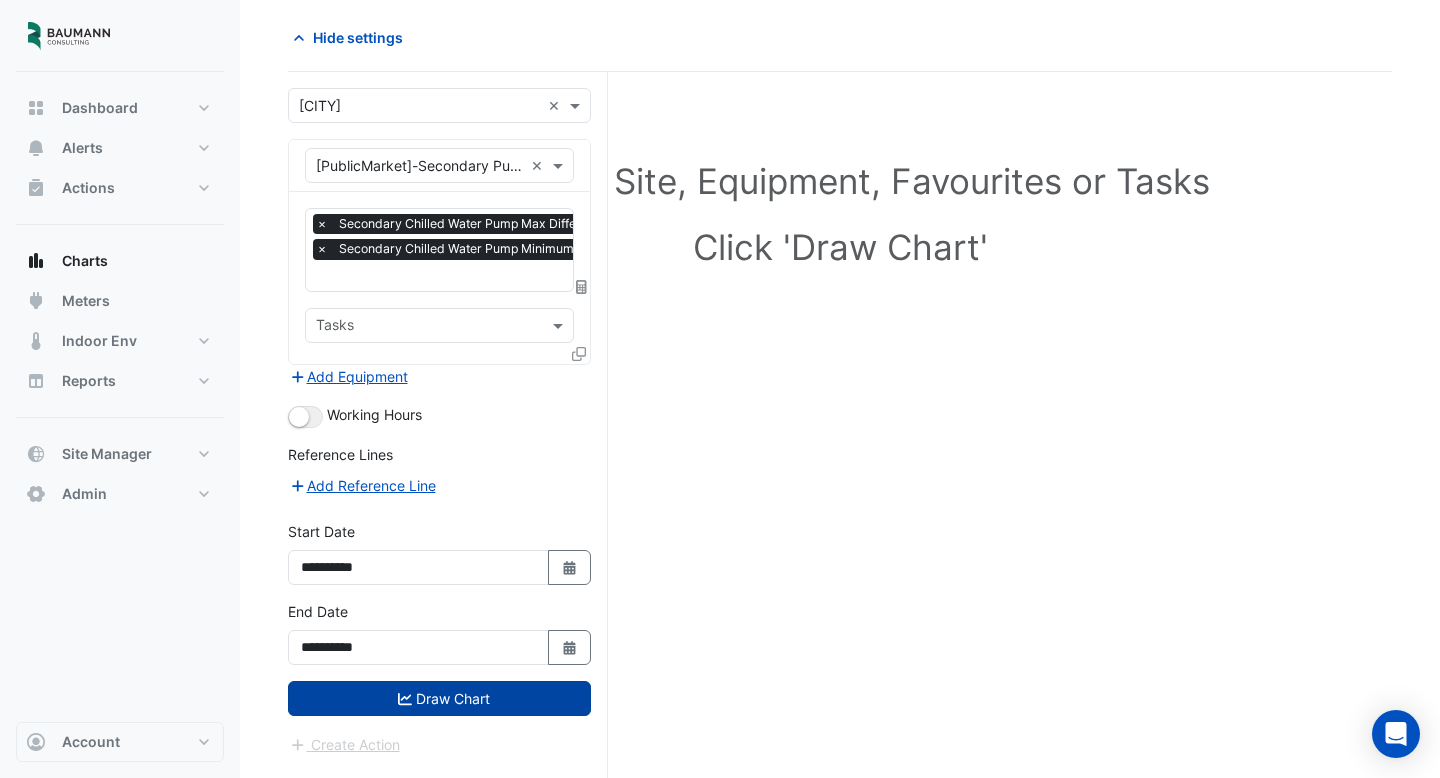 click on "Draw Chart" at bounding box center (439, 698) 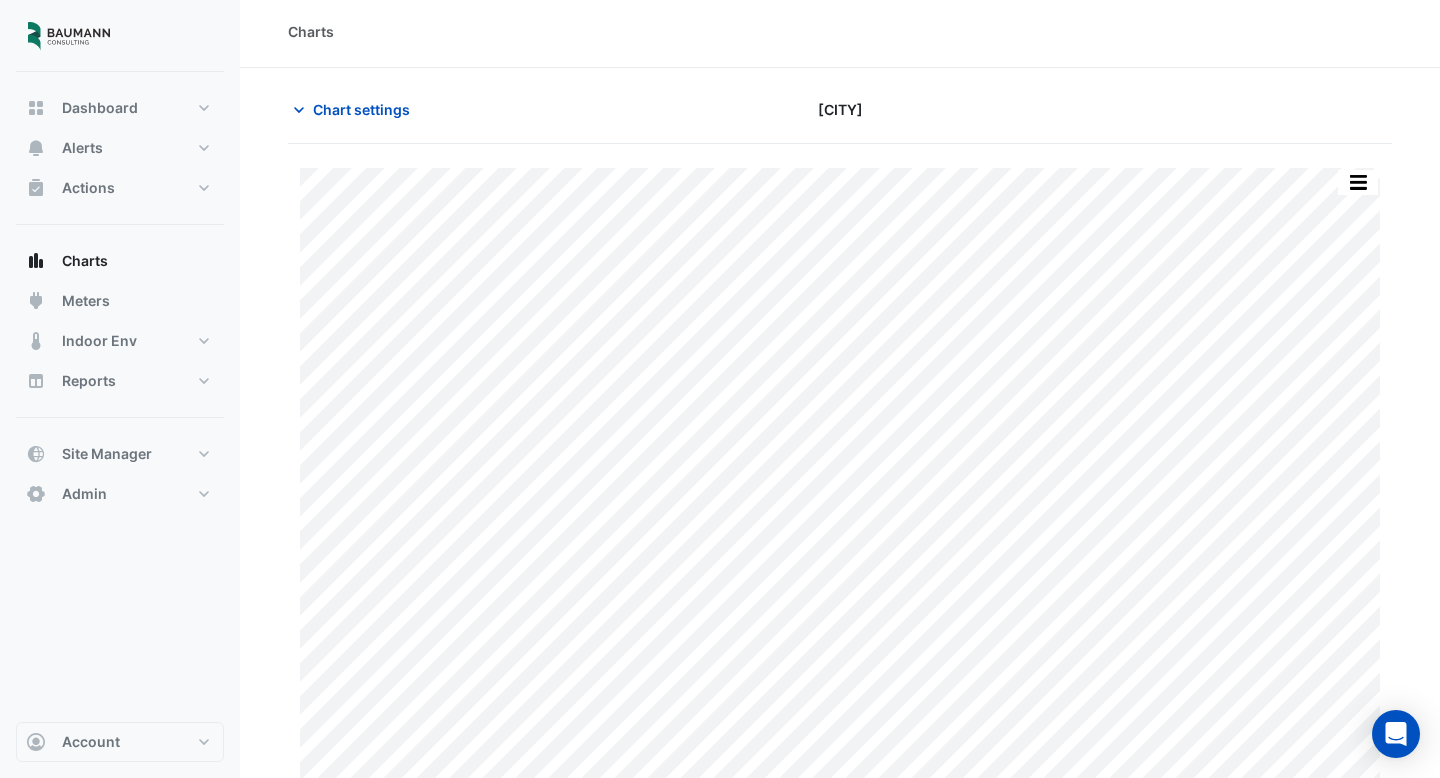 scroll, scrollTop: 0, scrollLeft: 0, axis: both 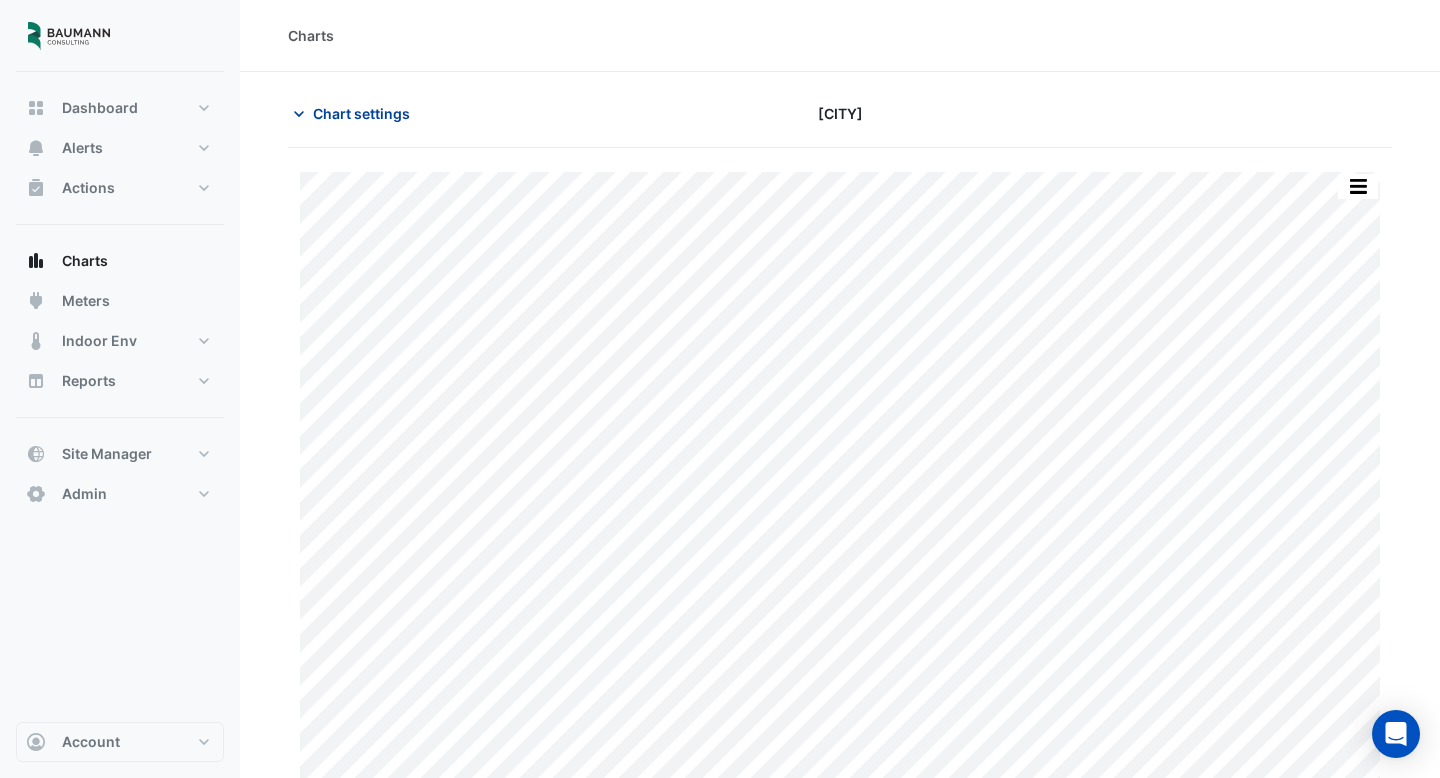 click on "Chart settings" 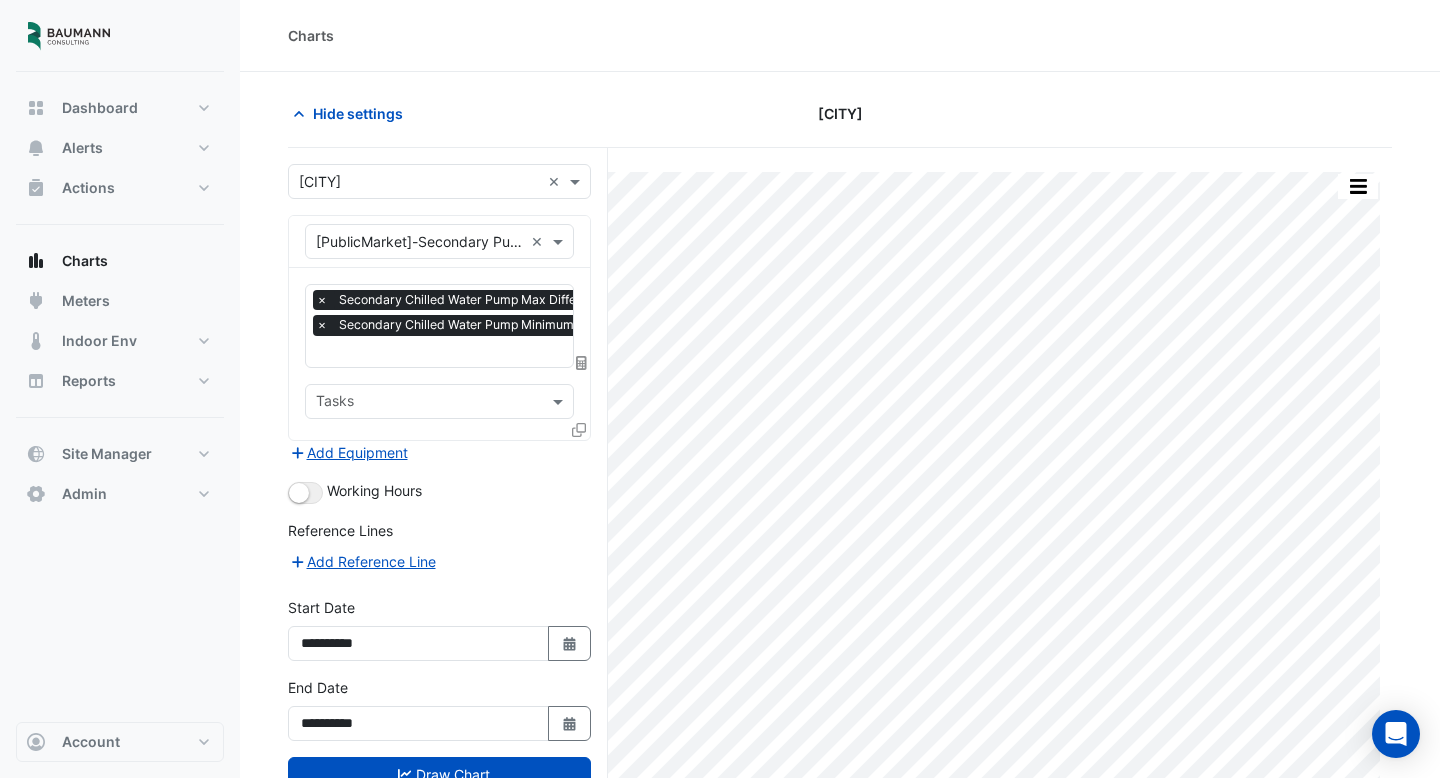 scroll, scrollTop: 76, scrollLeft: 0, axis: vertical 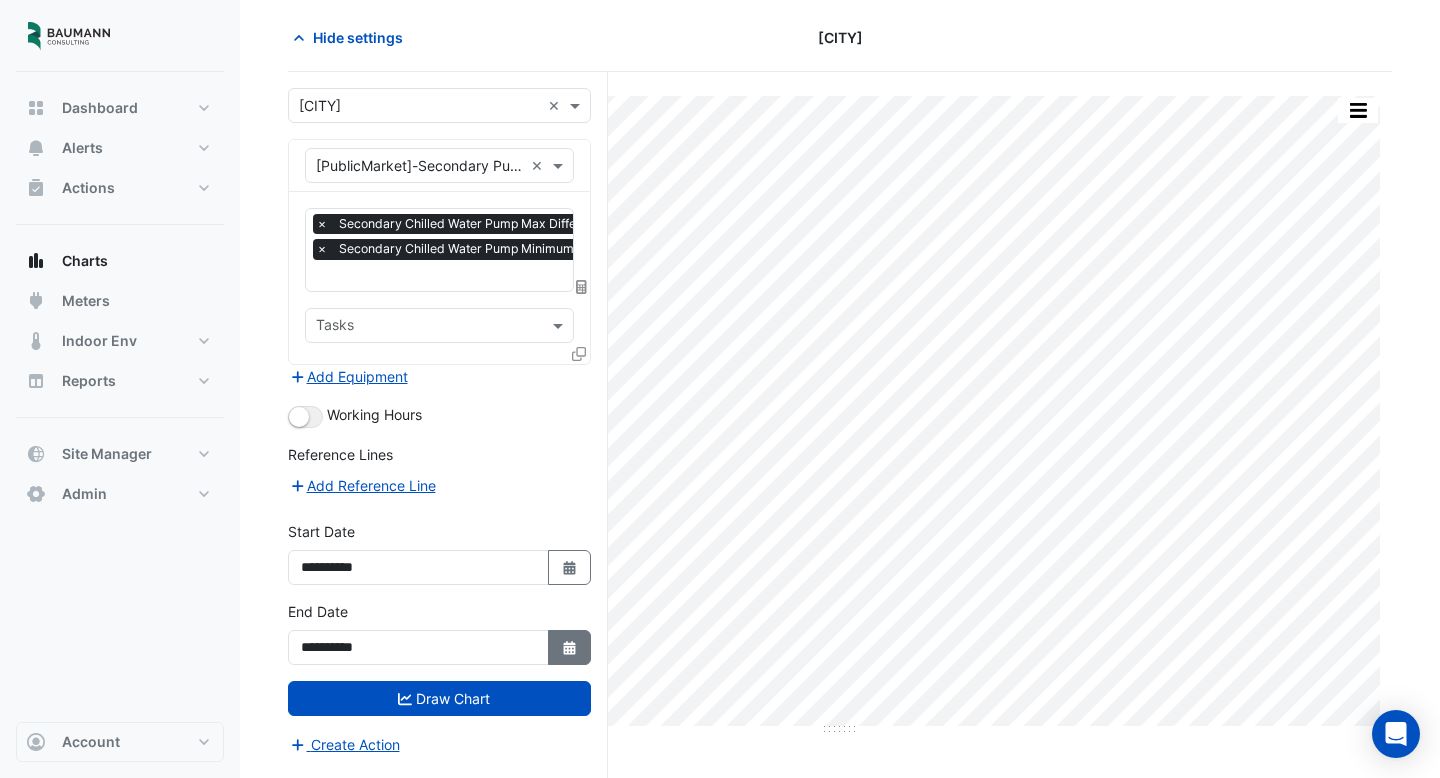 click on "Select Date" 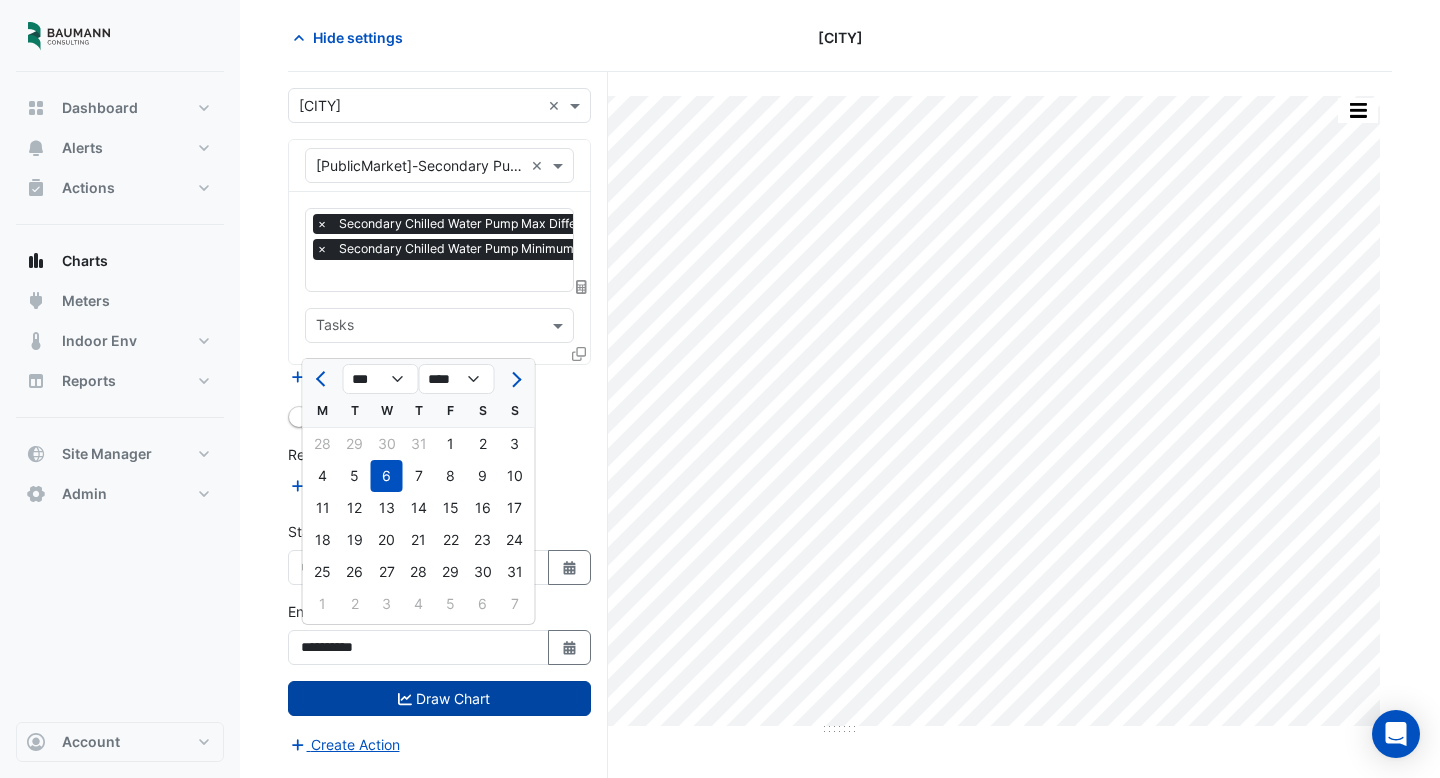 click on "Draw Chart" at bounding box center (439, 698) 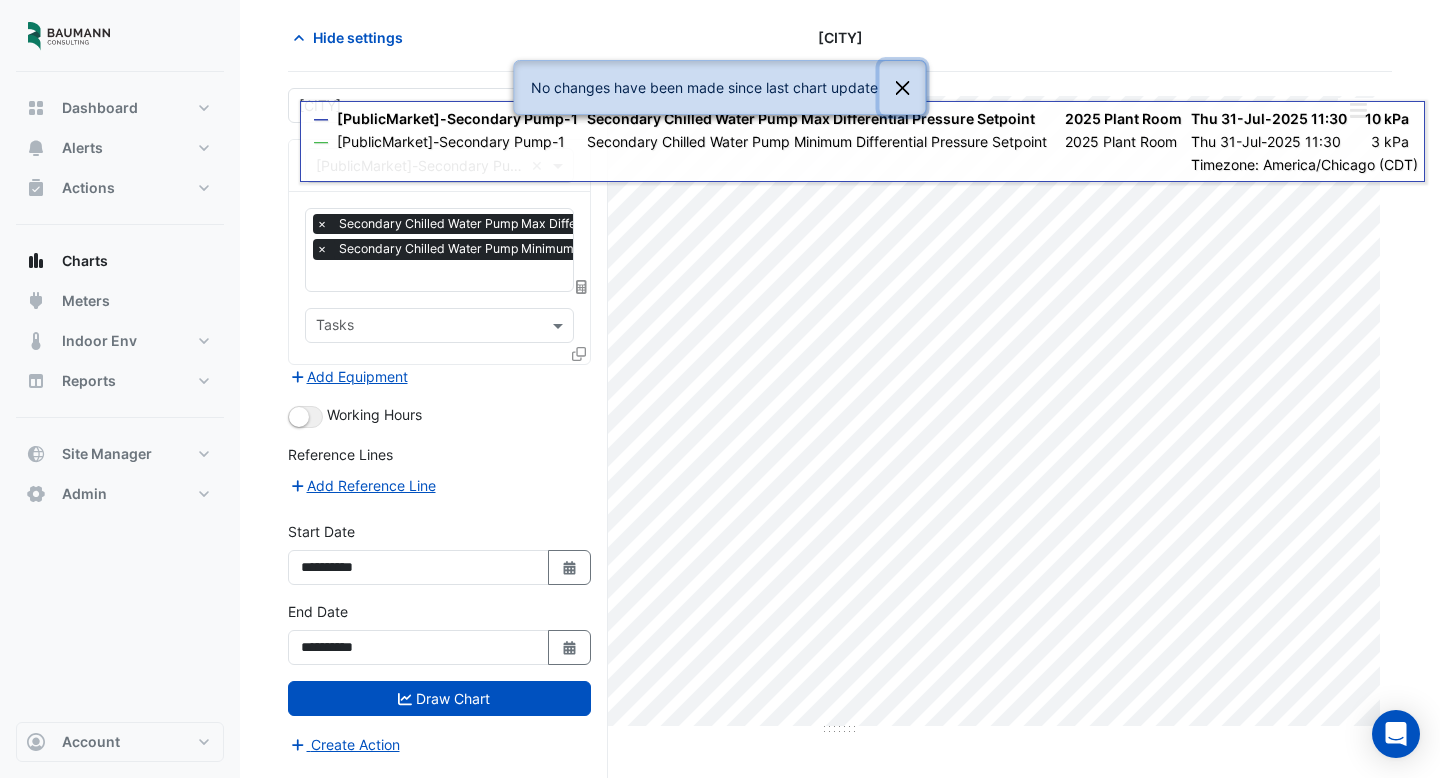 click 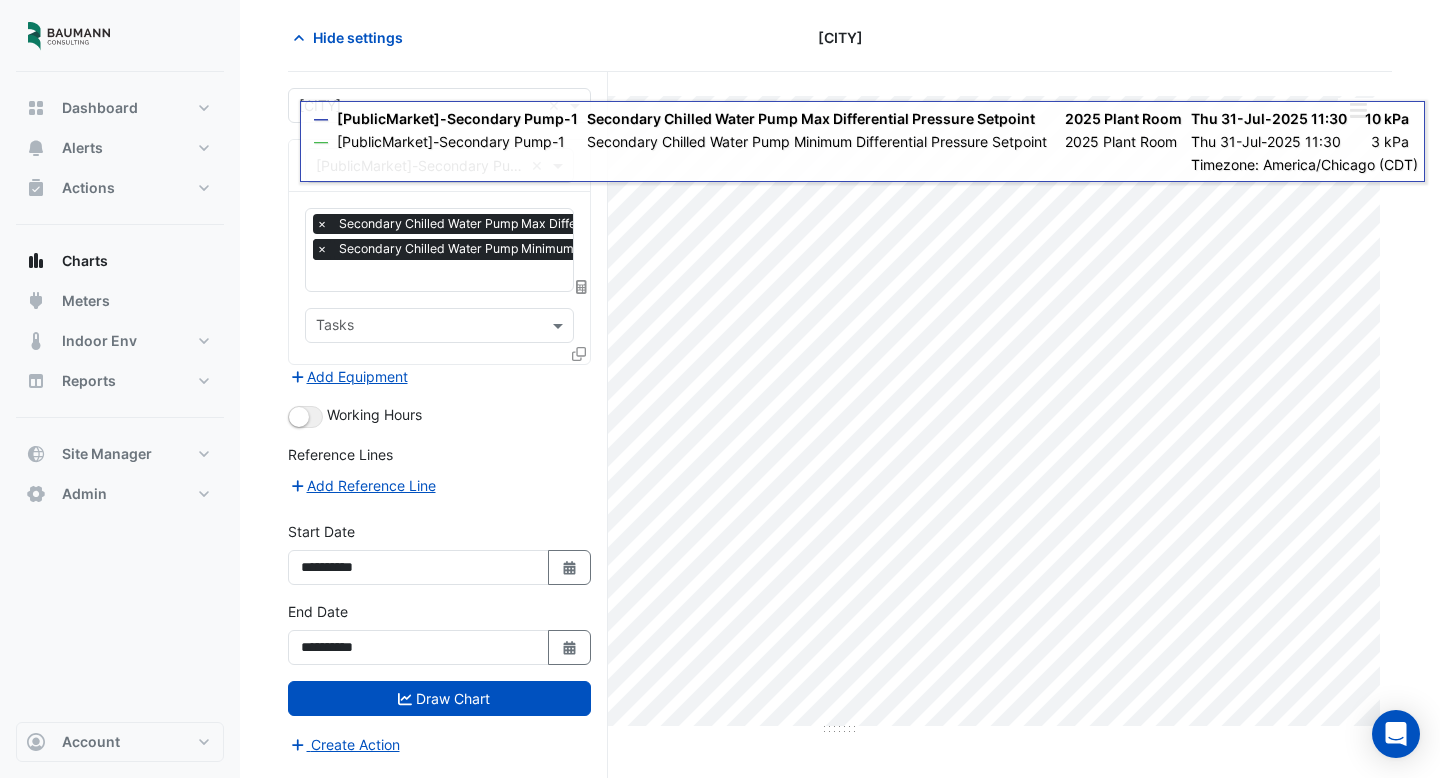 click on "×" at bounding box center (322, 249) 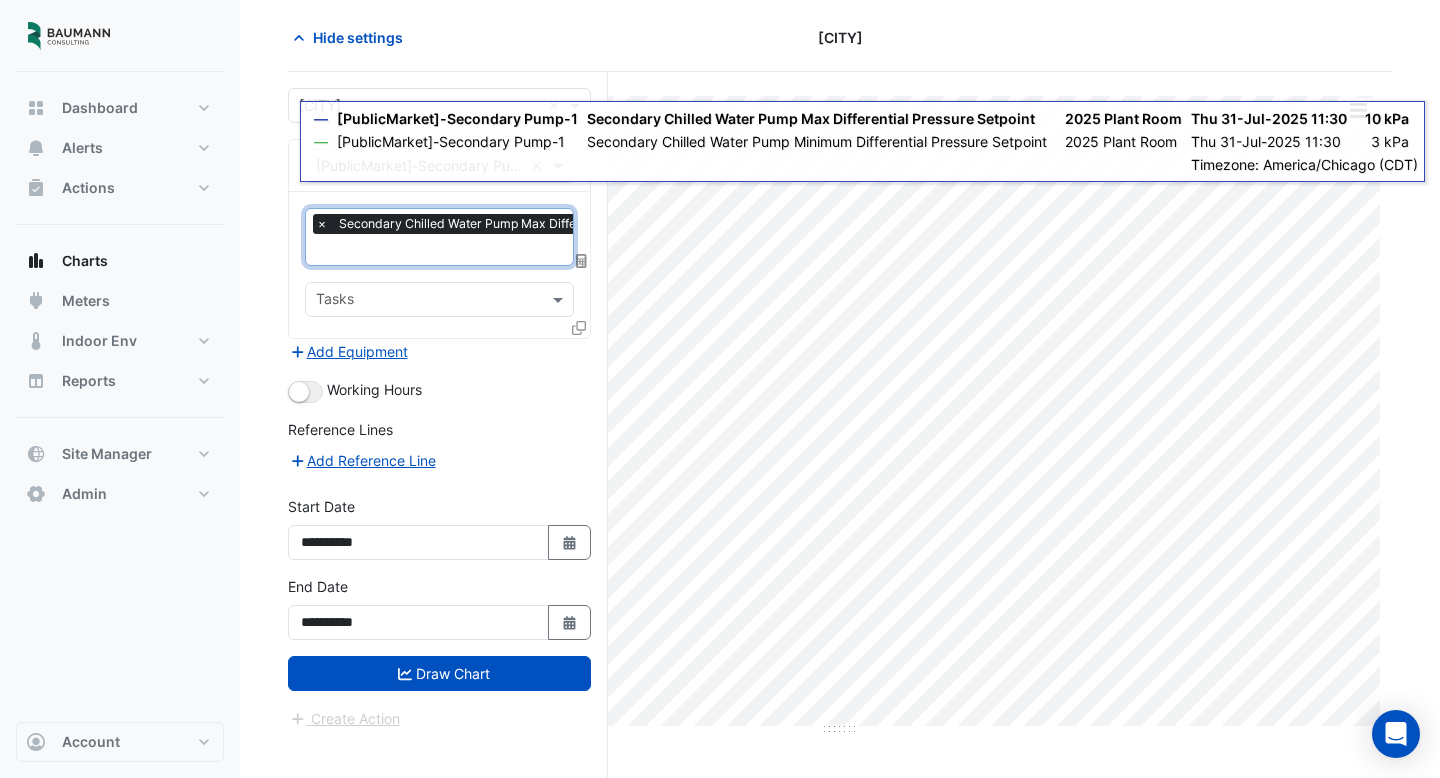 scroll, scrollTop: 0, scrollLeft: 10, axis: horizontal 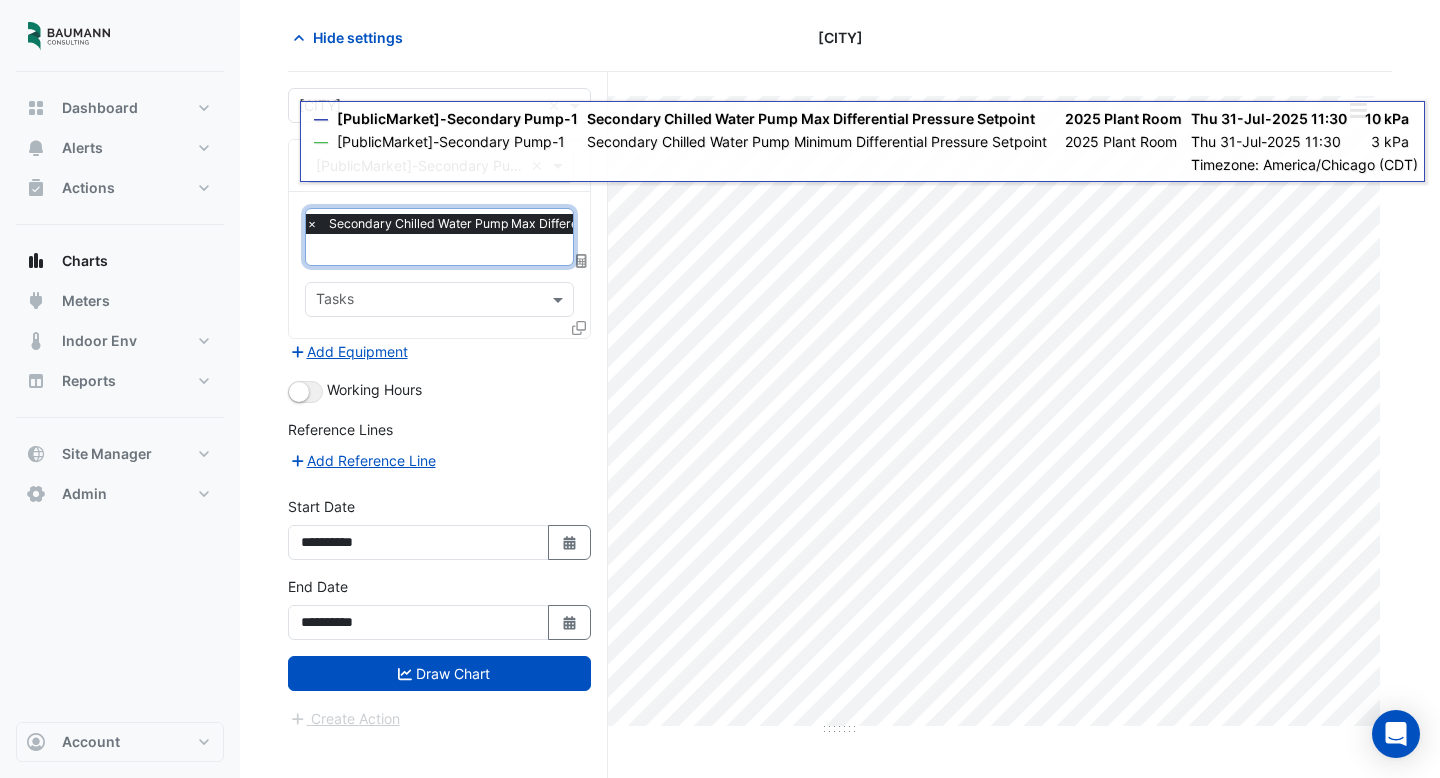 click on "×" at bounding box center (312, 224) 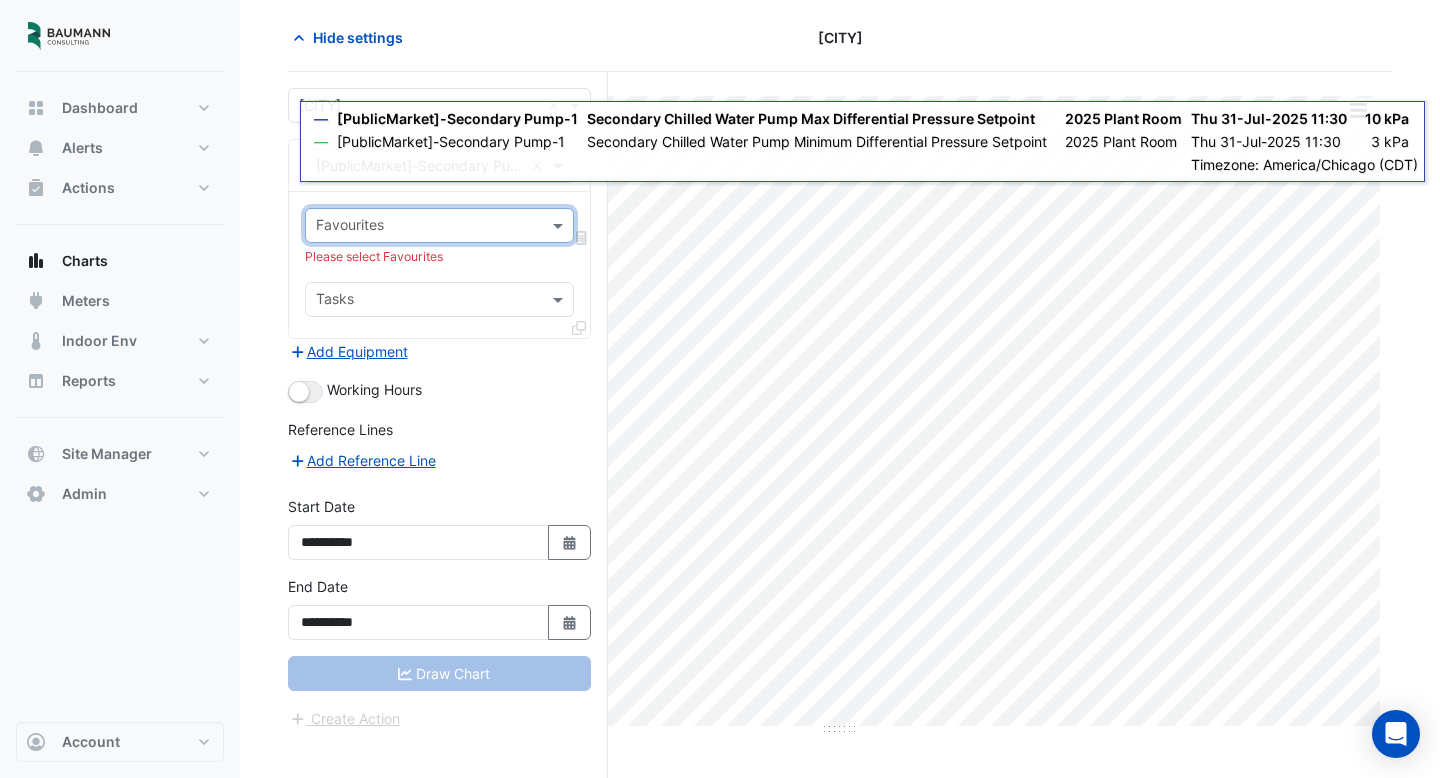 scroll, scrollTop: 0, scrollLeft: 0, axis: both 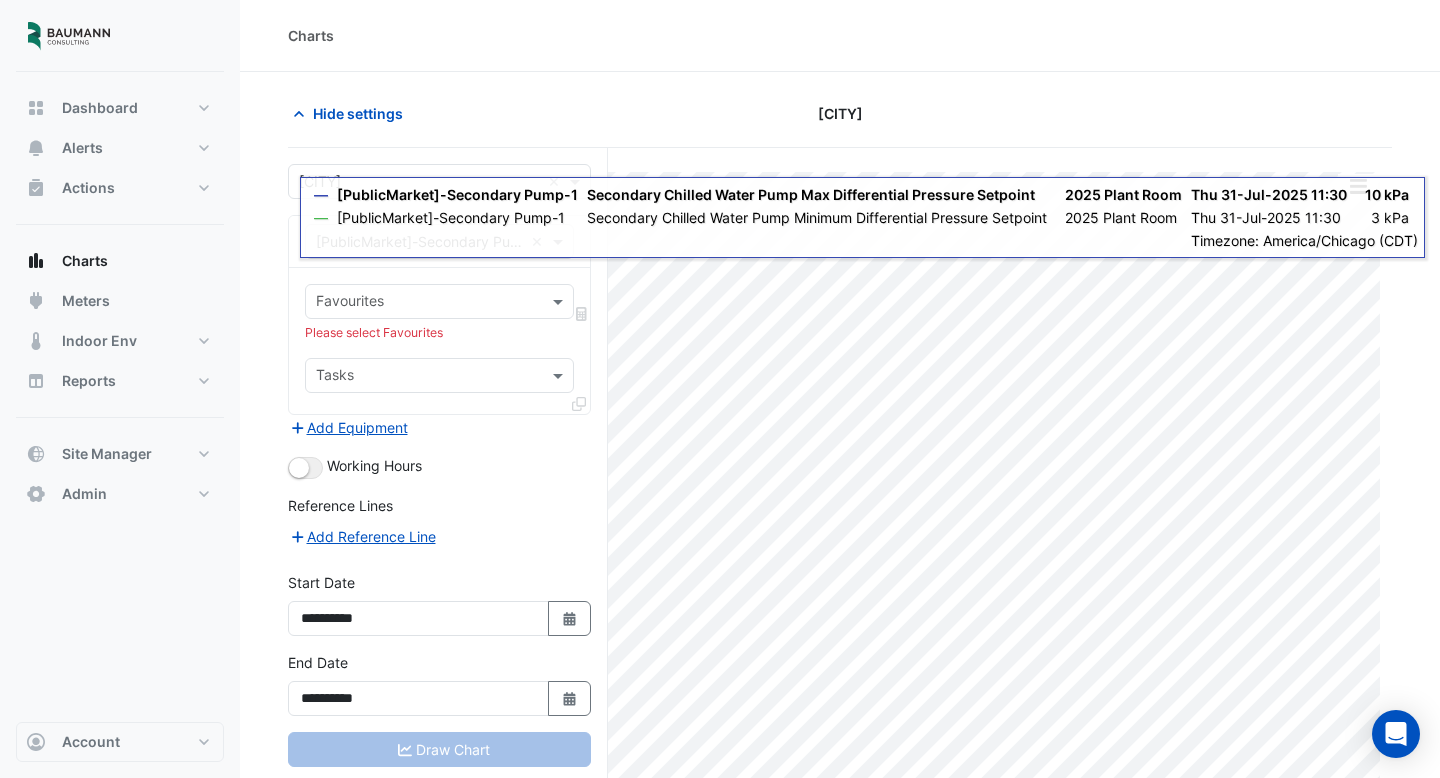 click on "Hide settings
[CITY] [STATE]
Split All Print Save as JPEG Save as PNG Pivot Data Table Export CSV - Flat Export CSV - Pivot Select Chart Type Select Timezone    —    [PublicMarket]-Secondary Pump-1    Secondary Chilled Water Pump Max Differential Pressure Setpoint       2025 Plant Room    Thu 31-Jul-2025 11:30       10 kPa       —    [PublicMarket]-Secondary Pump-1    Secondary Chilled Water Pump Minimum Differential Pressure Setpoint       2025 Plant Room    Thu 31-Jul-2025 11:30       3 kPa    Timezone: America/Chicago (CDT)
Select a Site × [CITY] [STATE] ×
Equipment × [PublicMarket]-Secondary Pump-1 ×
Favourites
Tasks" 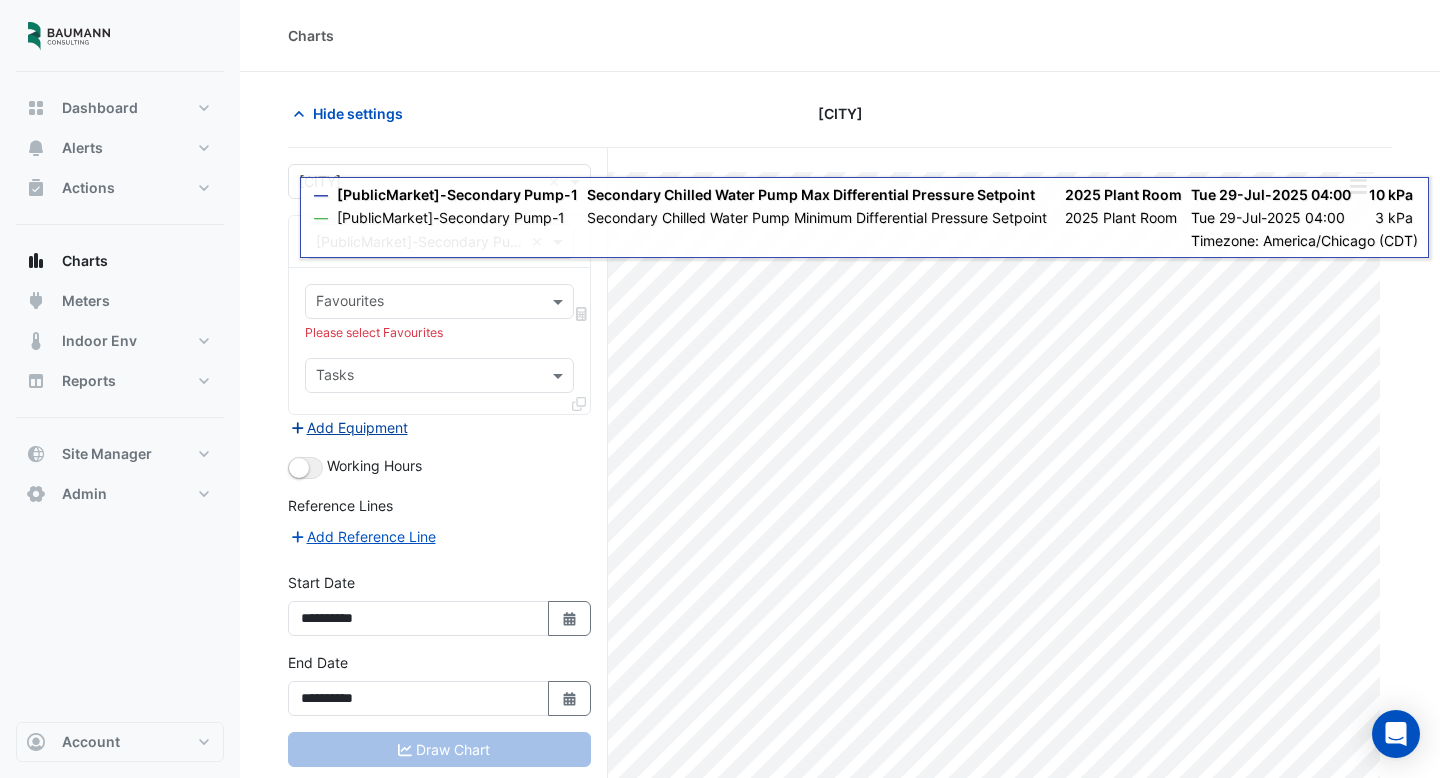click on "Add Equipment" at bounding box center [348, 427] 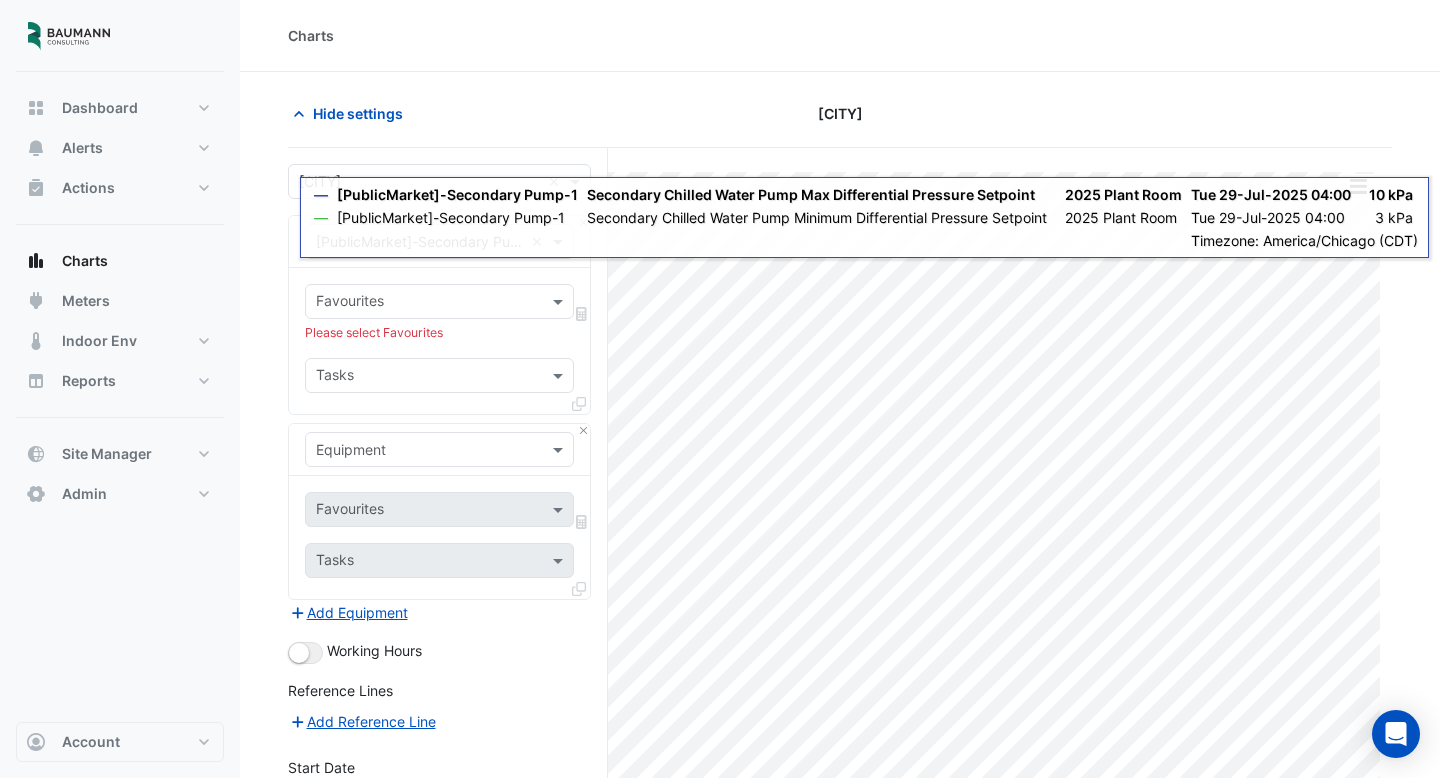 click at bounding box center [419, 450] 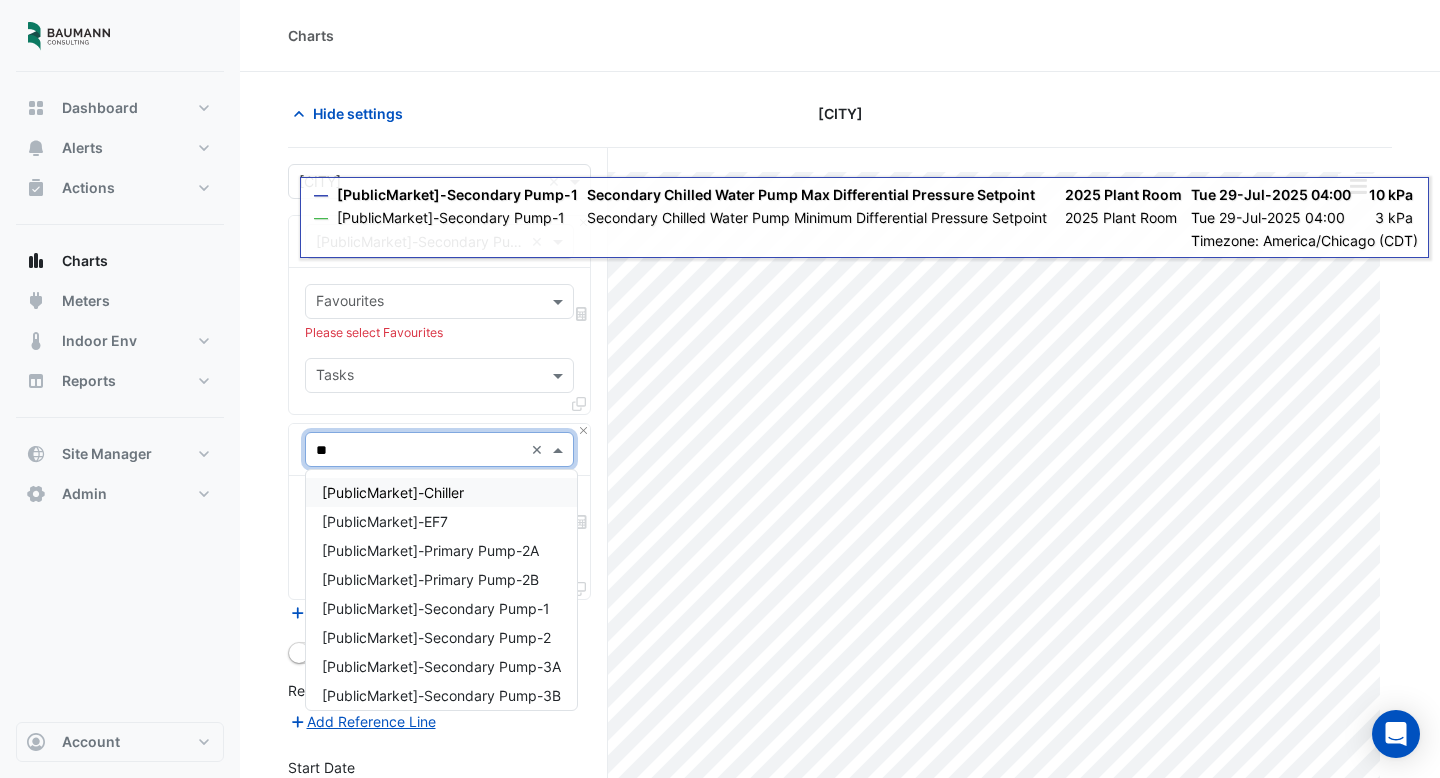 type on "***" 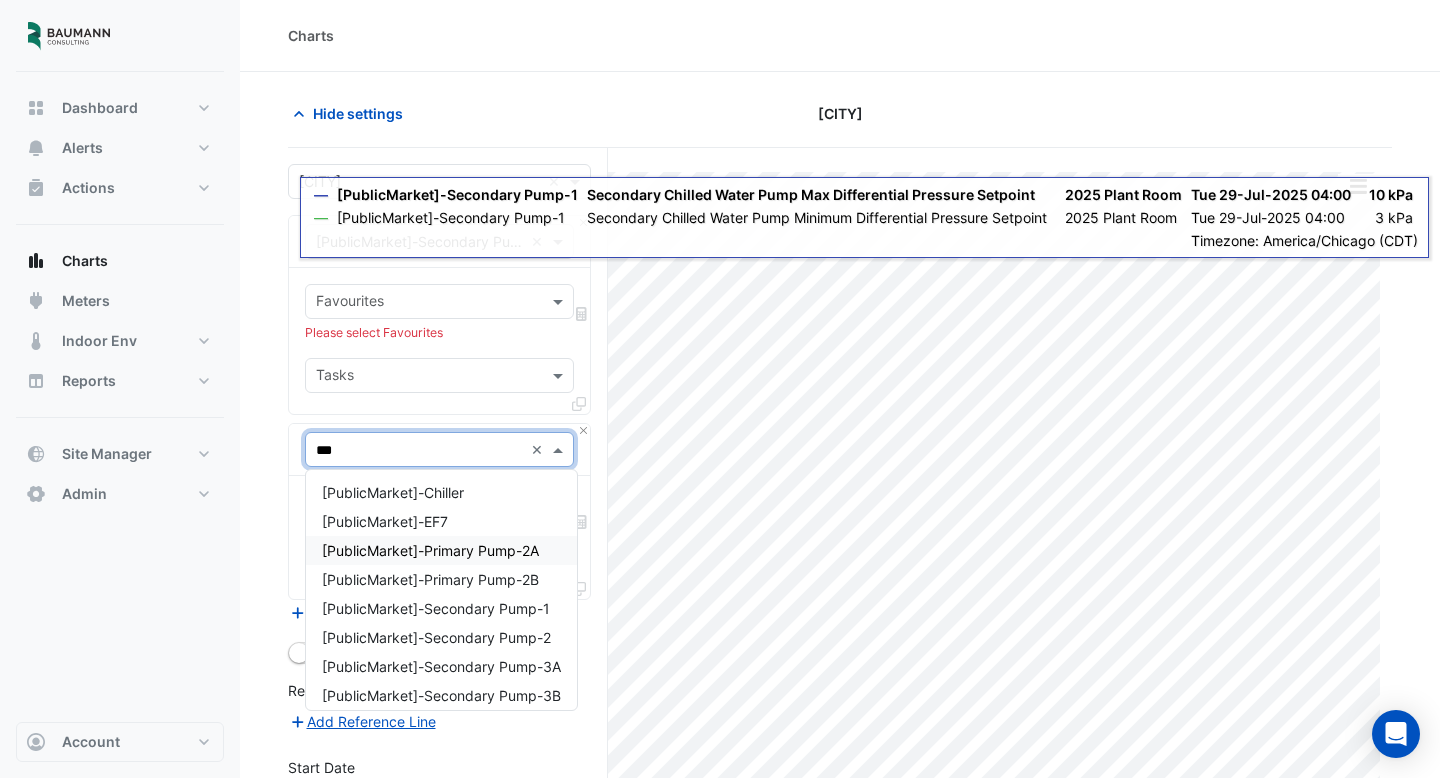 click on "[PublicMarket]-Primary Pump-2A" at bounding box center (430, 550) 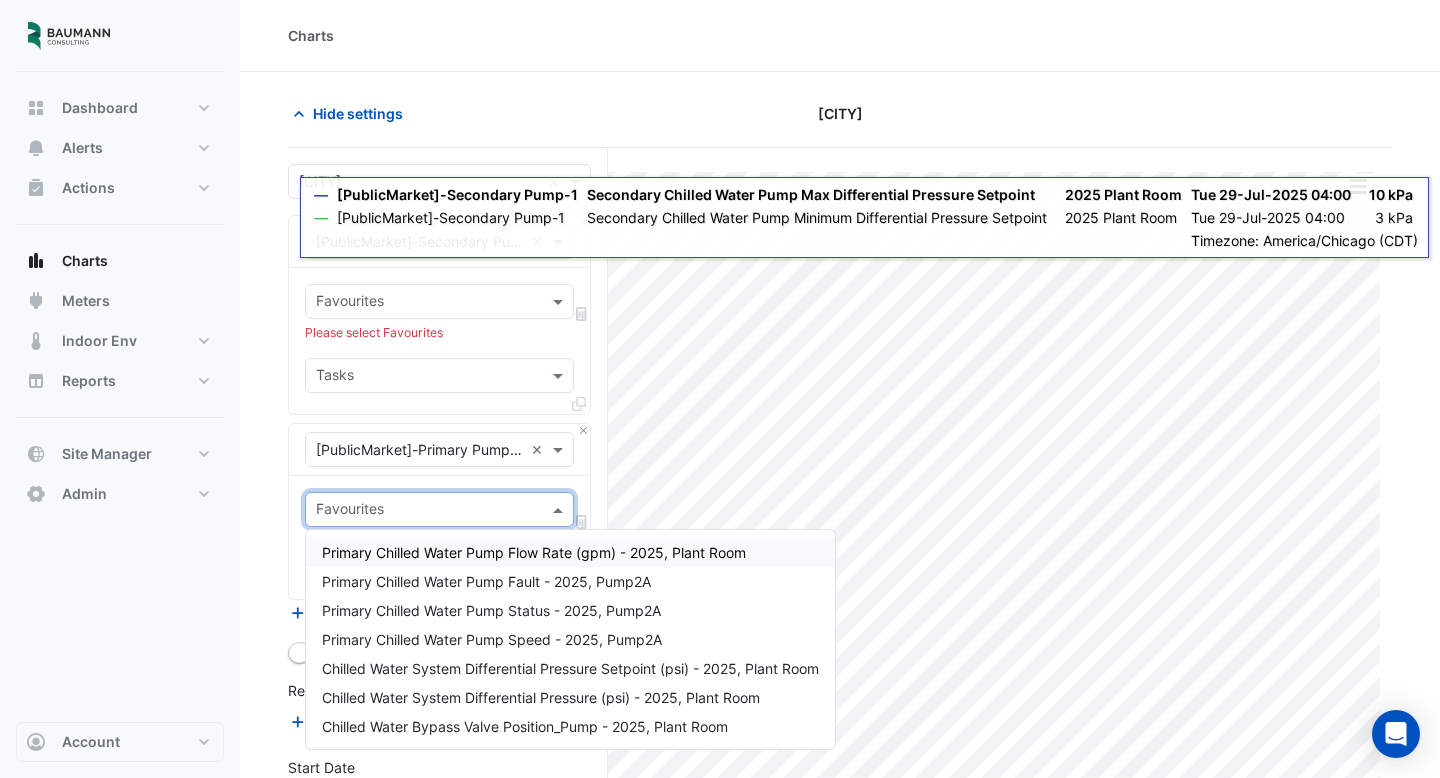 click at bounding box center [428, 511] 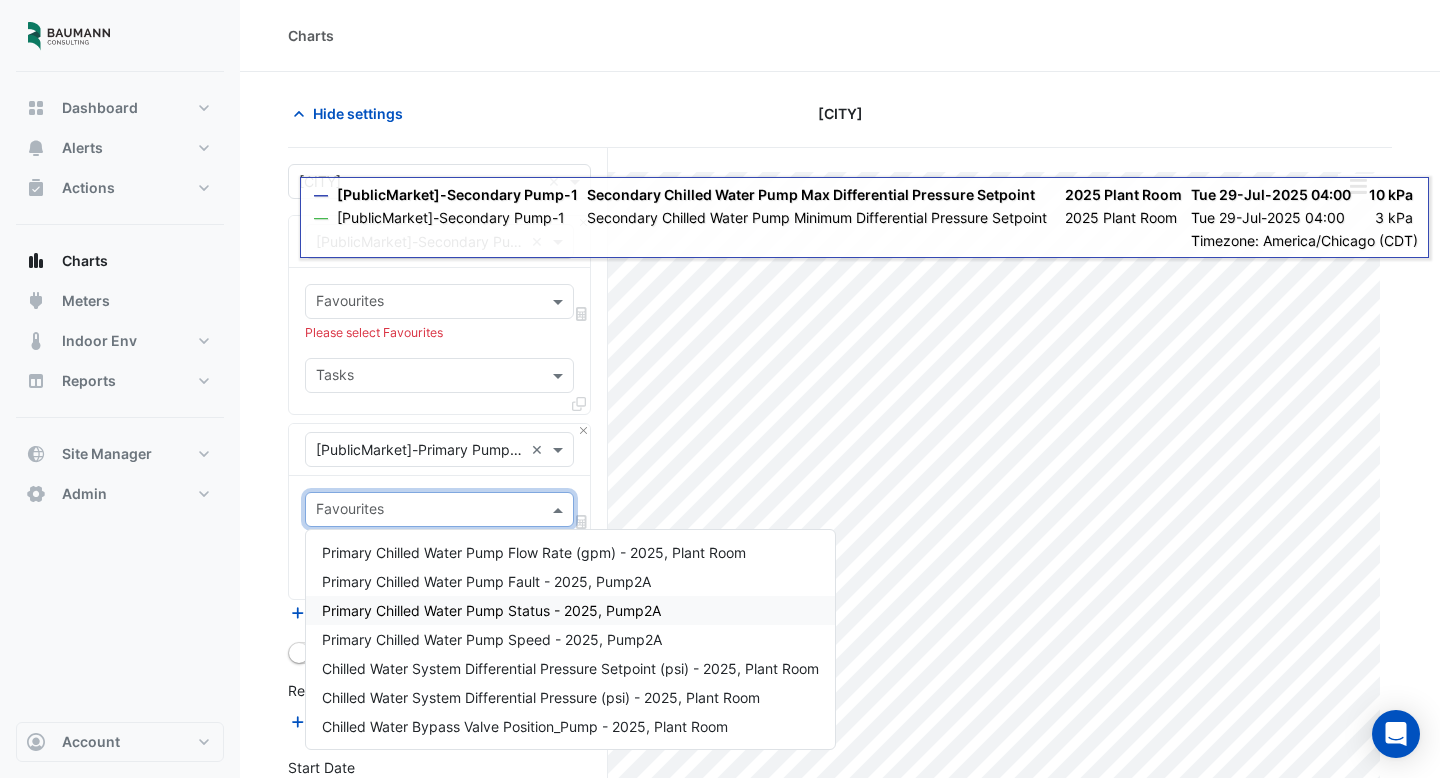 click on "Primary Chilled Water Pump Status - 2025, Pump2A" at bounding box center [570, 610] 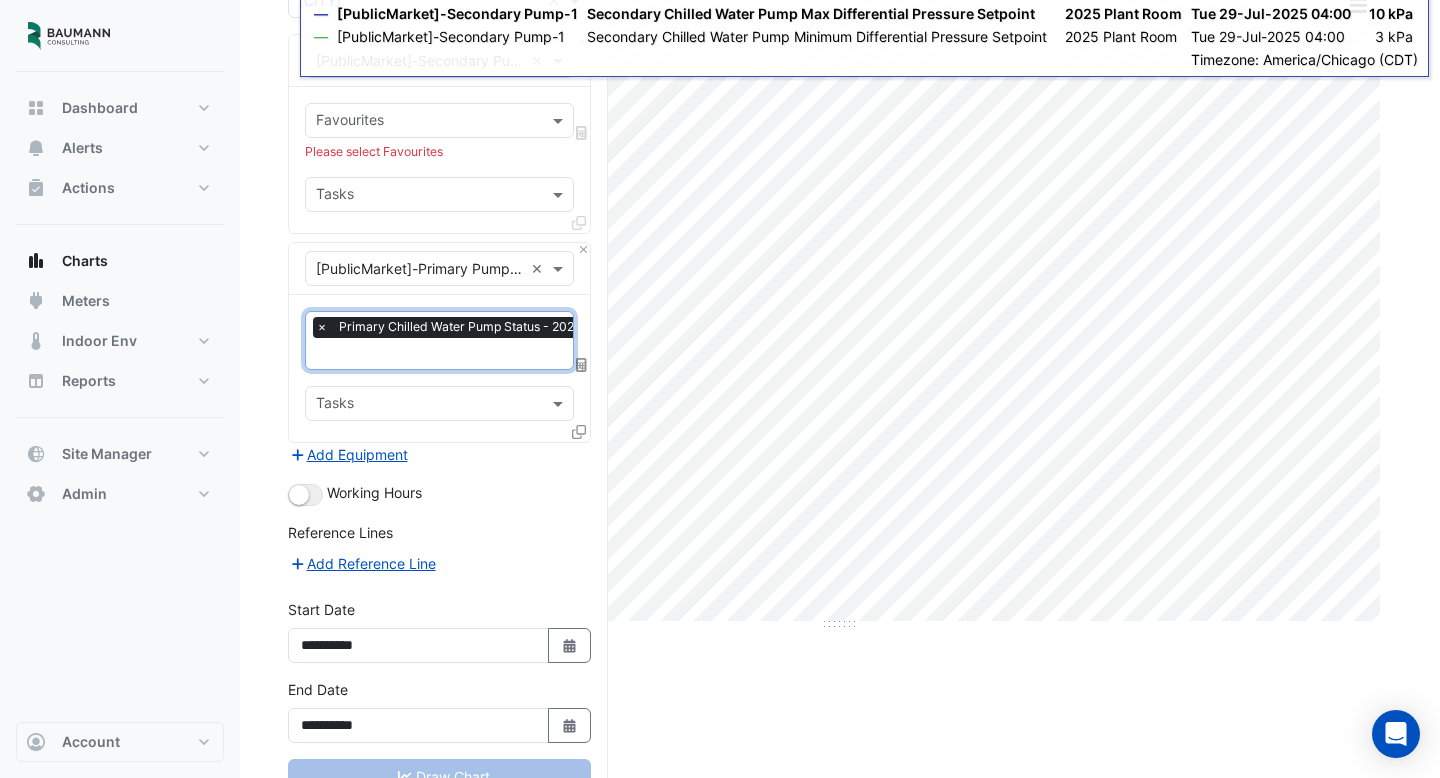 scroll, scrollTop: 184, scrollLeft: 0, axis: vertical 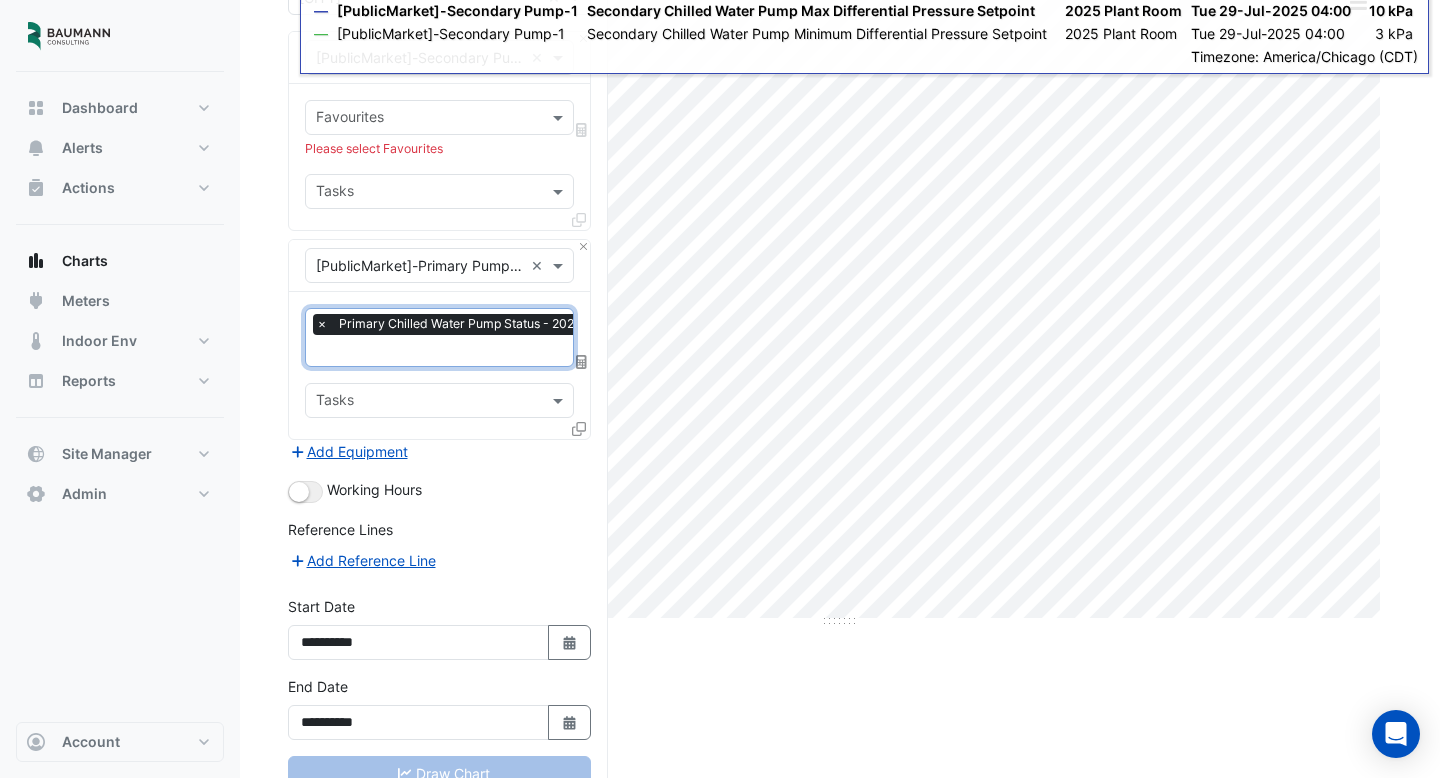 click on "Split All Print Save as JPEG Save as PNG Pivot Data Table Export CSV - Flat Export CSV - Pivot Select Chart Type Select Timezone    —    [PublicMarket]-Secondary Pump-1    Secondary Chilled Water Pump Max Differential Pressure Setpoint       2025 Plant Room    Tue 29-Jul-2025 04:00       10 kPa       —    [PublicMarket]-Secondary Pump-1    Secondary Chilled Water Pump Minimum Differential Pressure Setpoint       2025 Plant Room    Tue 29-Jul-2025 04:00       3 kPa    Timezone: America/Chicago (CDT)" 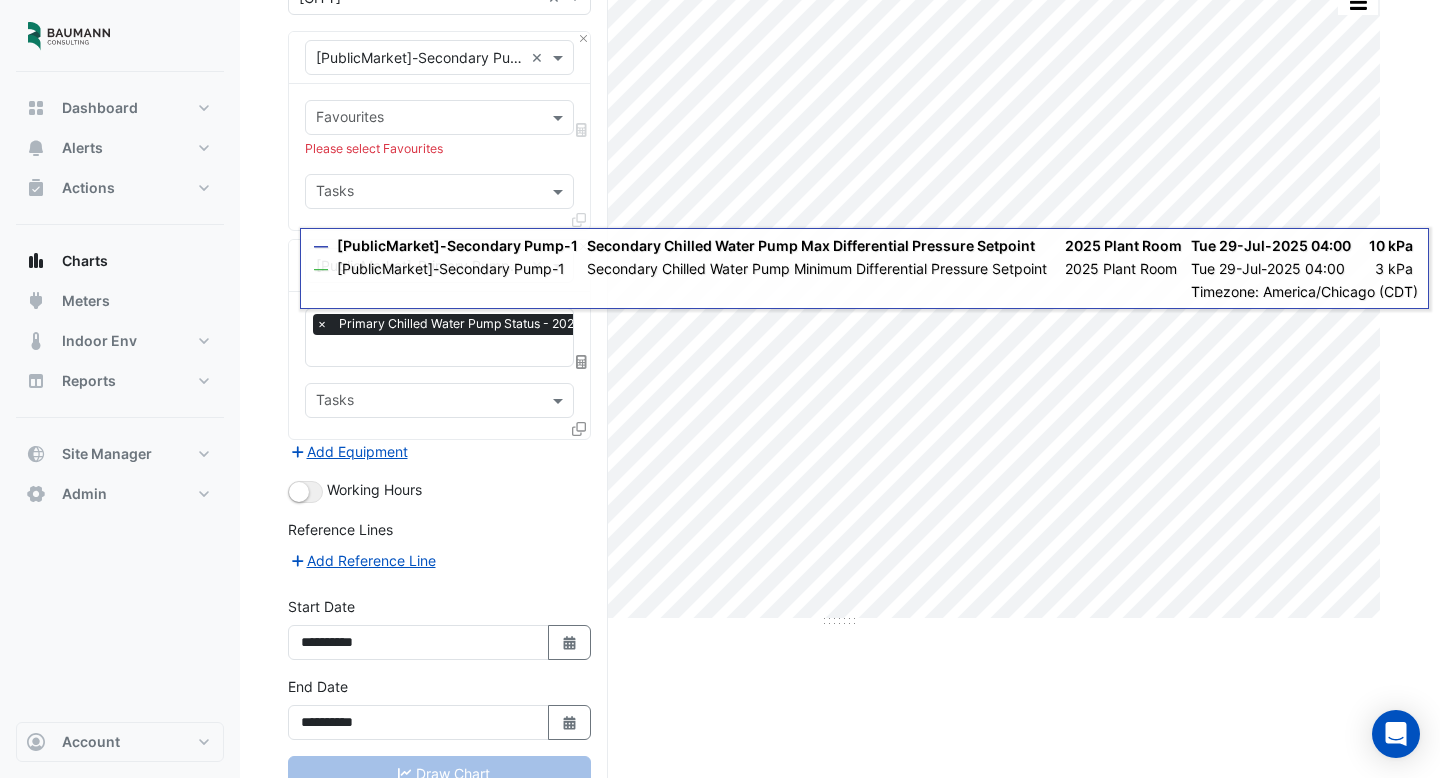 click on "Favourites
Please select Favourites
Tasks" at bounding box center [439, 157] 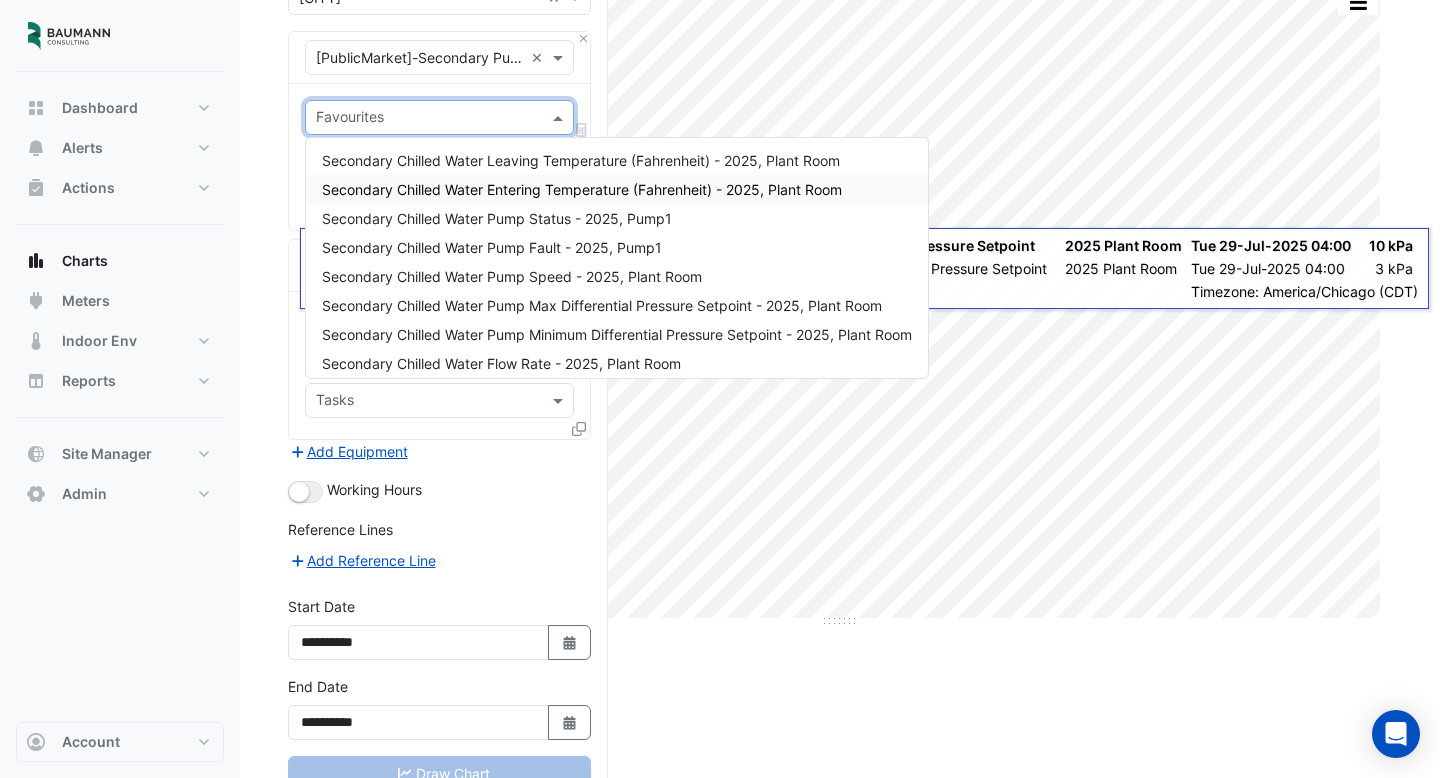 click on "Secondary Chilled Water Entering Temperature (Fahrenheit) - 2025, Plant Room" at bounding box center (617, 189) 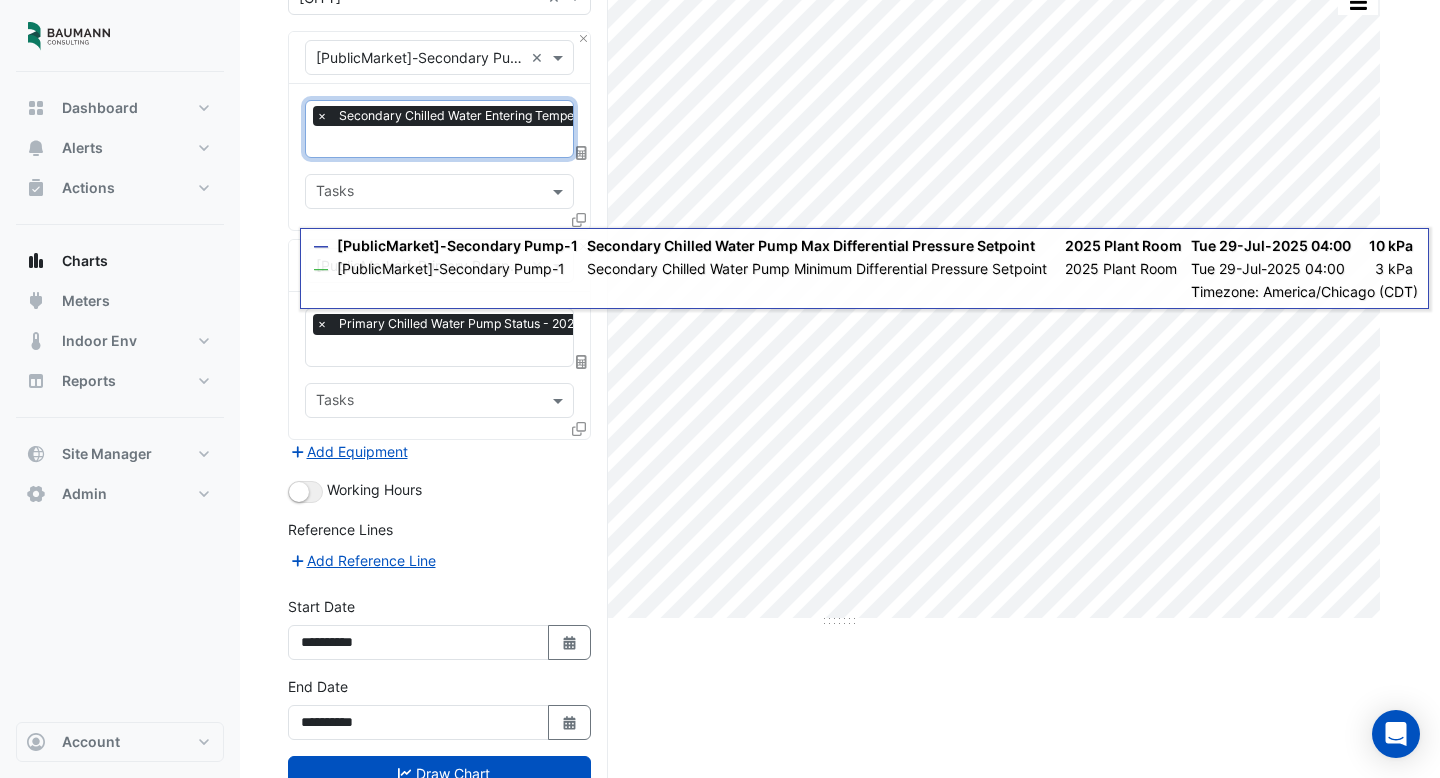 click on "Favourites
×
Secondary Chilled Water Entering Temperature (Fahrenheit) - 2025, Plant Room
×
Tasks" at bounding box center (439, 157) 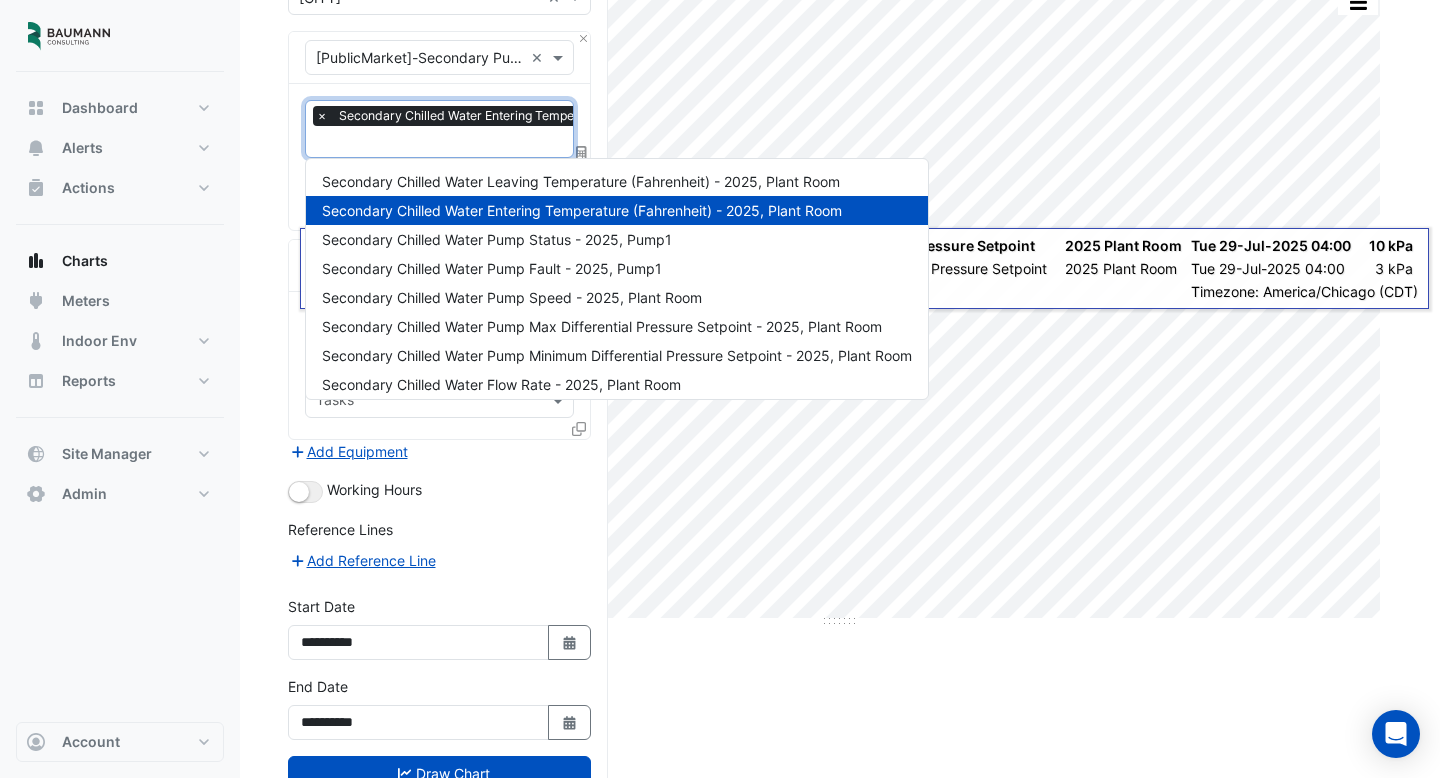 scroll, scrollTop: 0, scrollLeft: 10, axis: horizontal 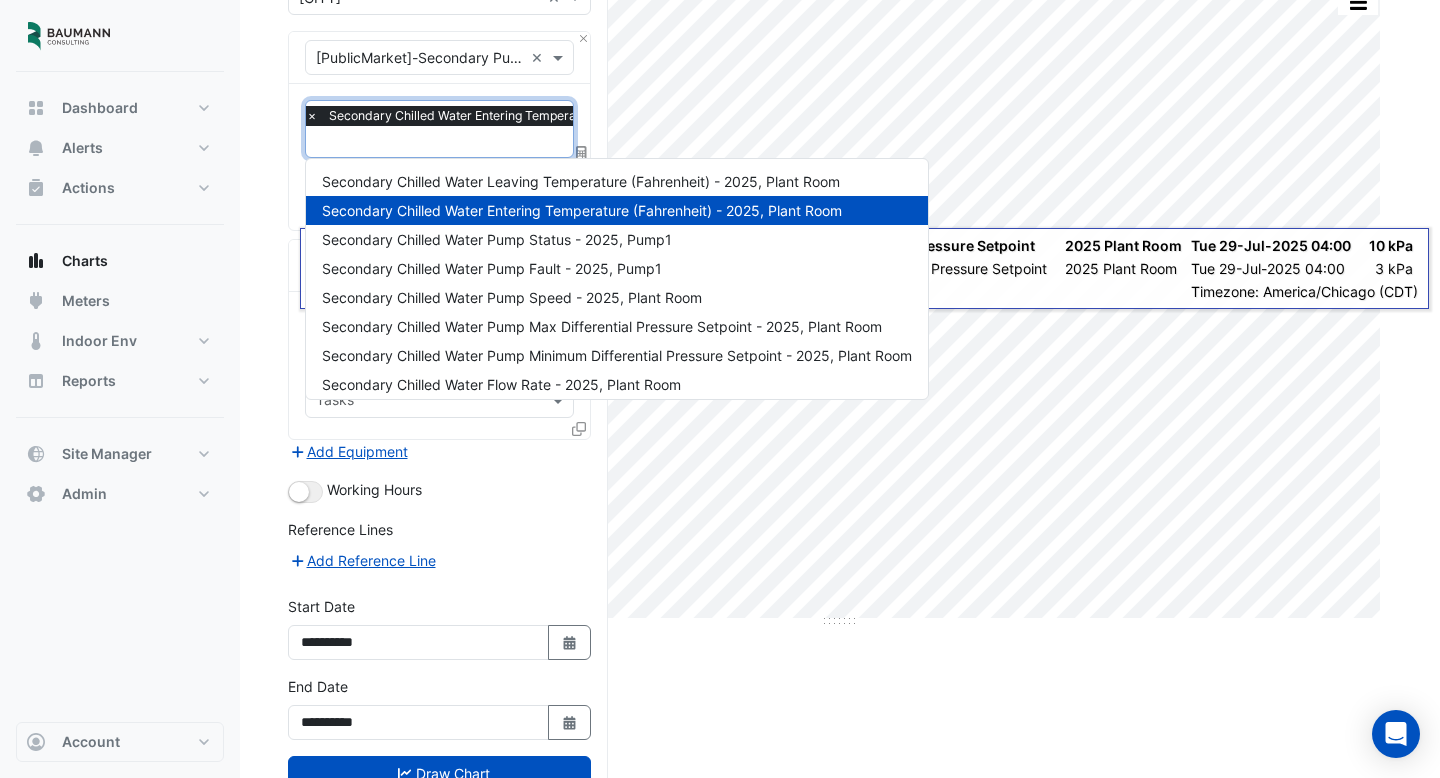 click at bounding box center (549, 143) 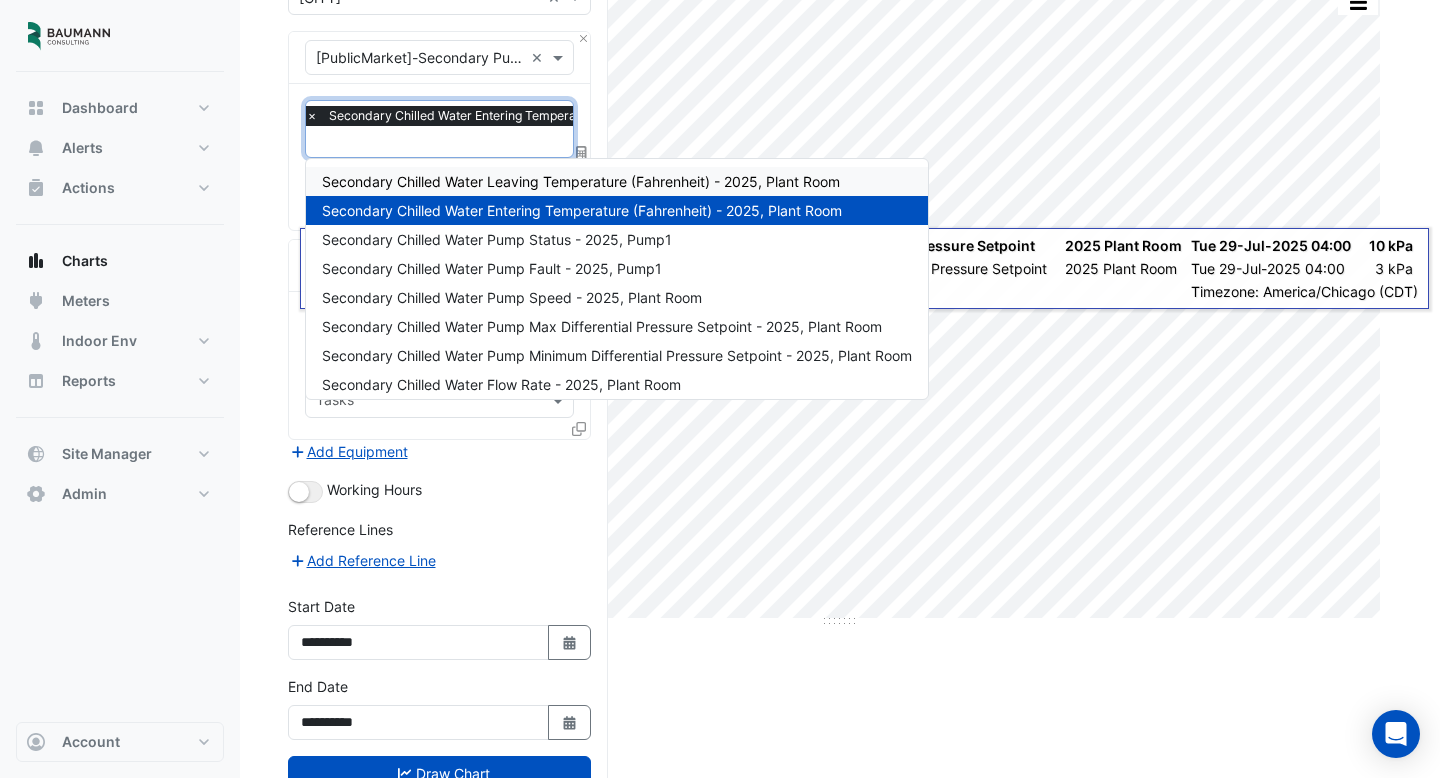 click on "Secondary Chilled Water Leaving Temperature (Fahrenheit) - 2025, Plant Room" at bounding box center (581, 181) 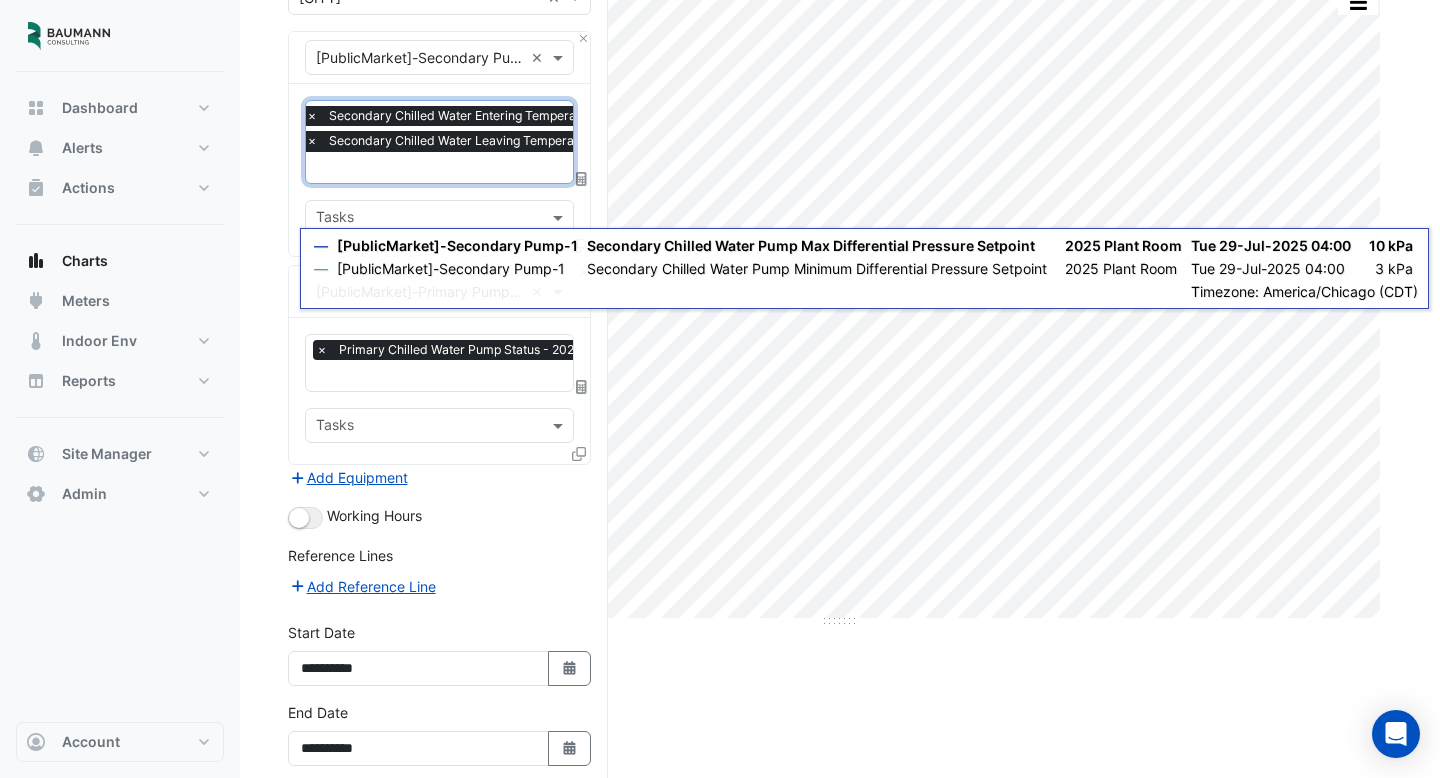 scroll, scrollTop: 272, scrollLeft: 0, axis: vertical 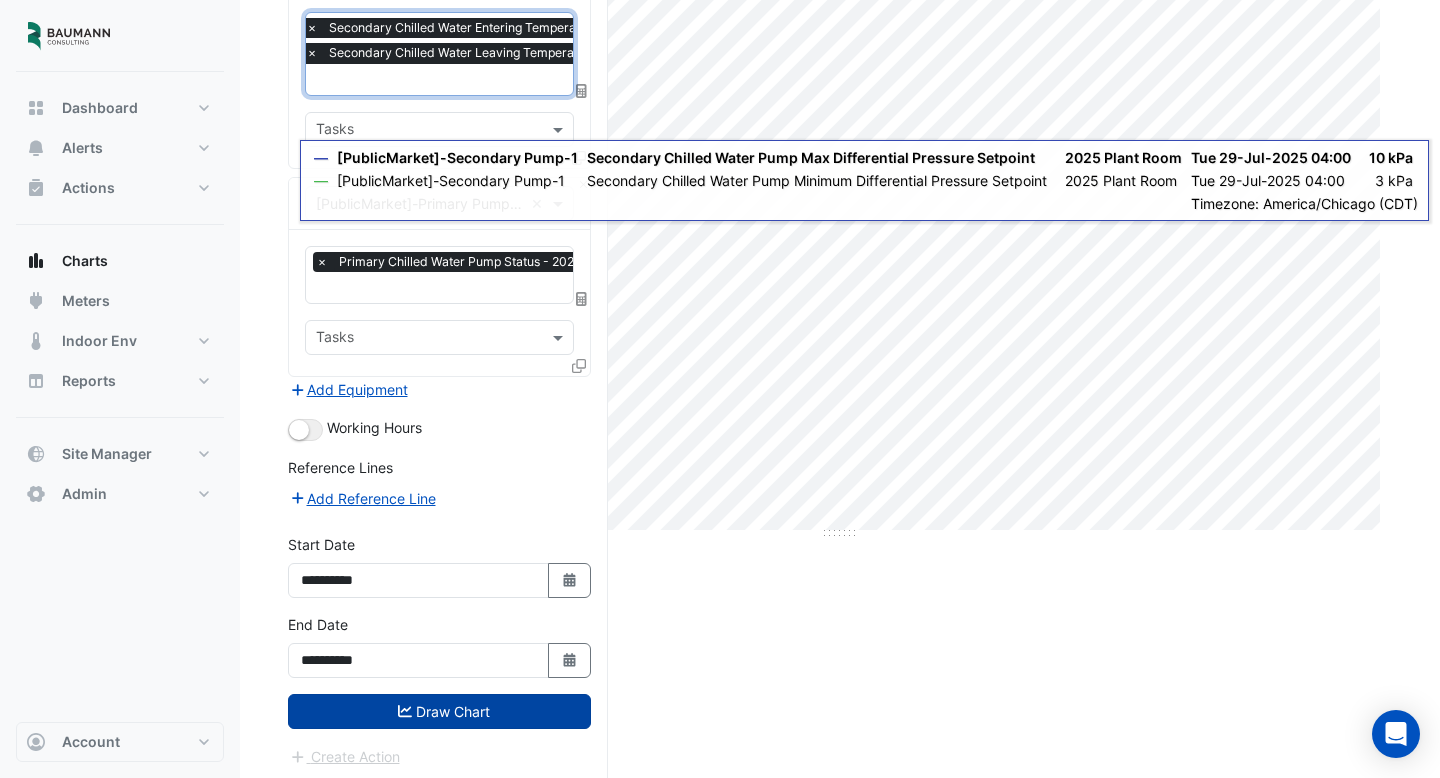 click on "Draw Chart" at bounding box center [439, 711] 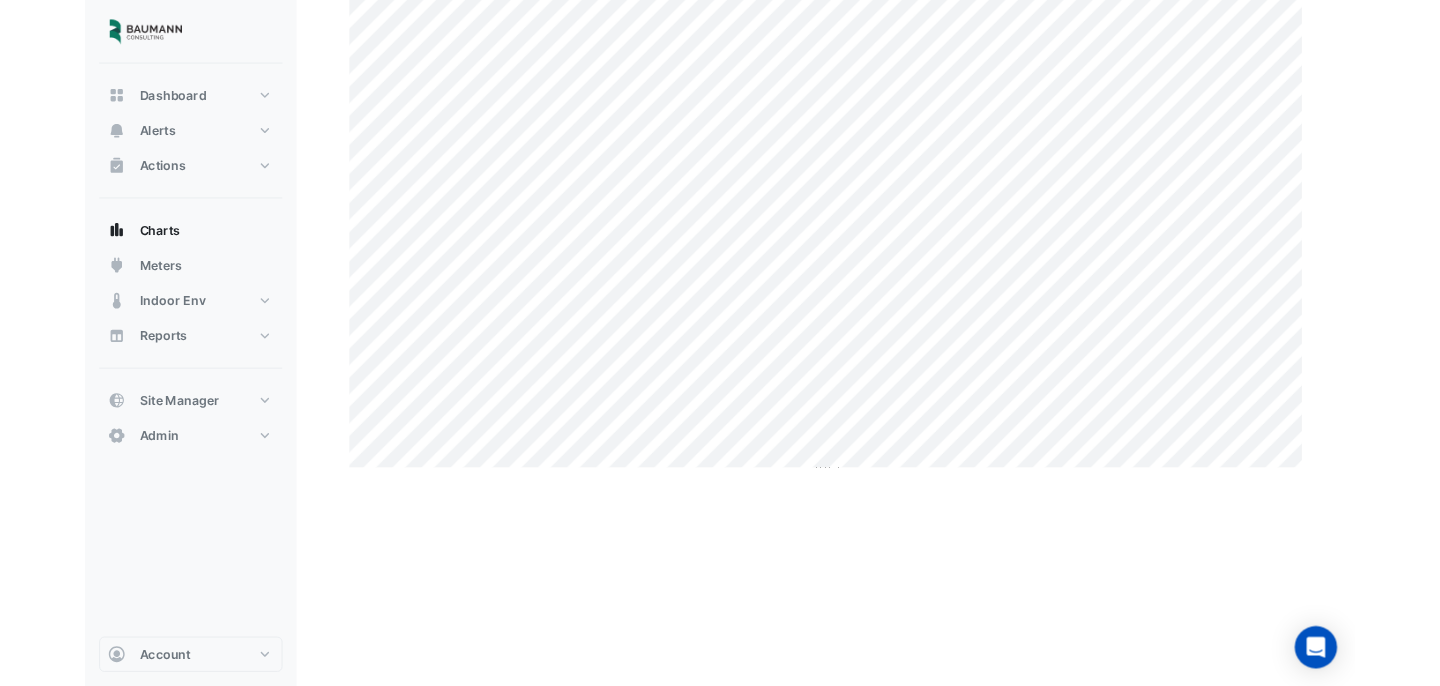 scroll, scrollTop: 0, scrollLeft: 0, axis: both 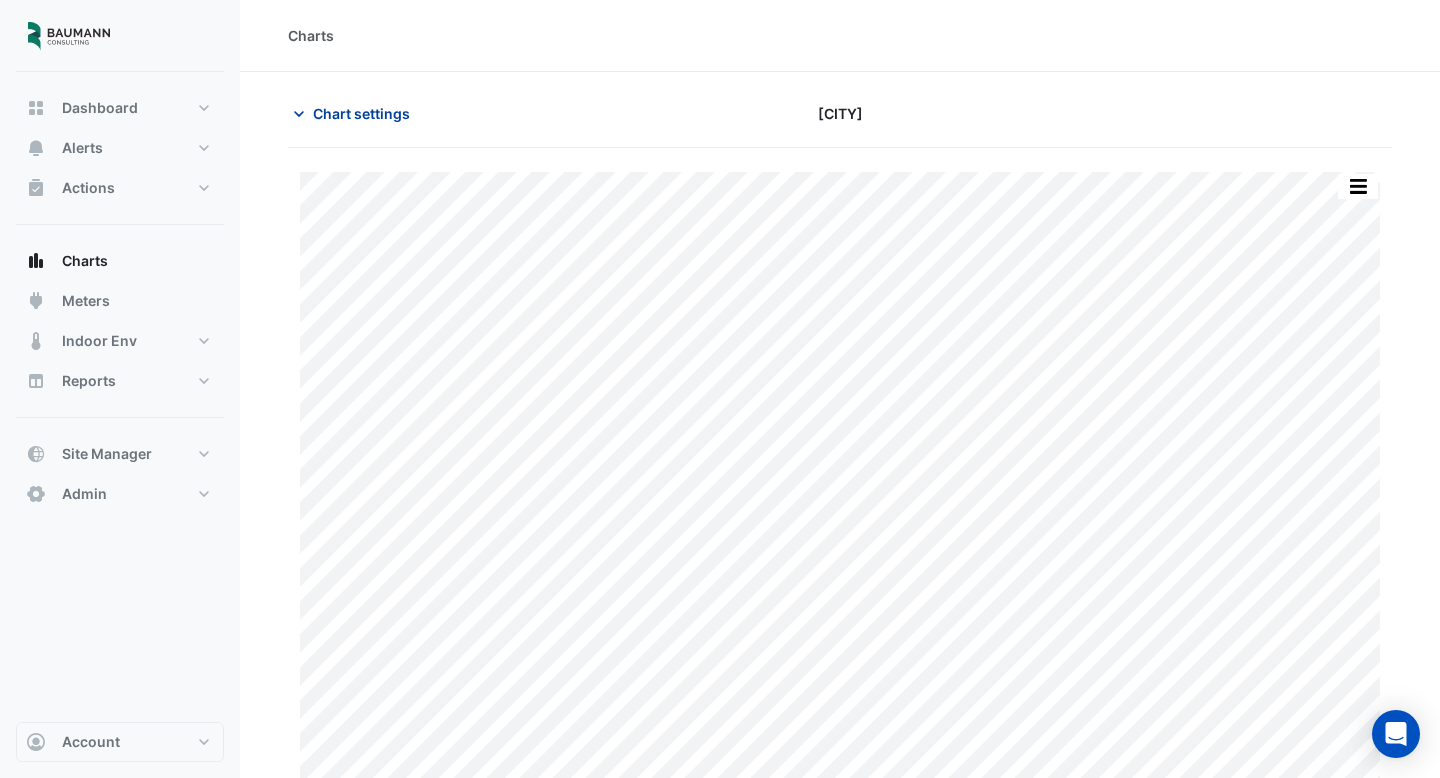 click on "Chart settings" 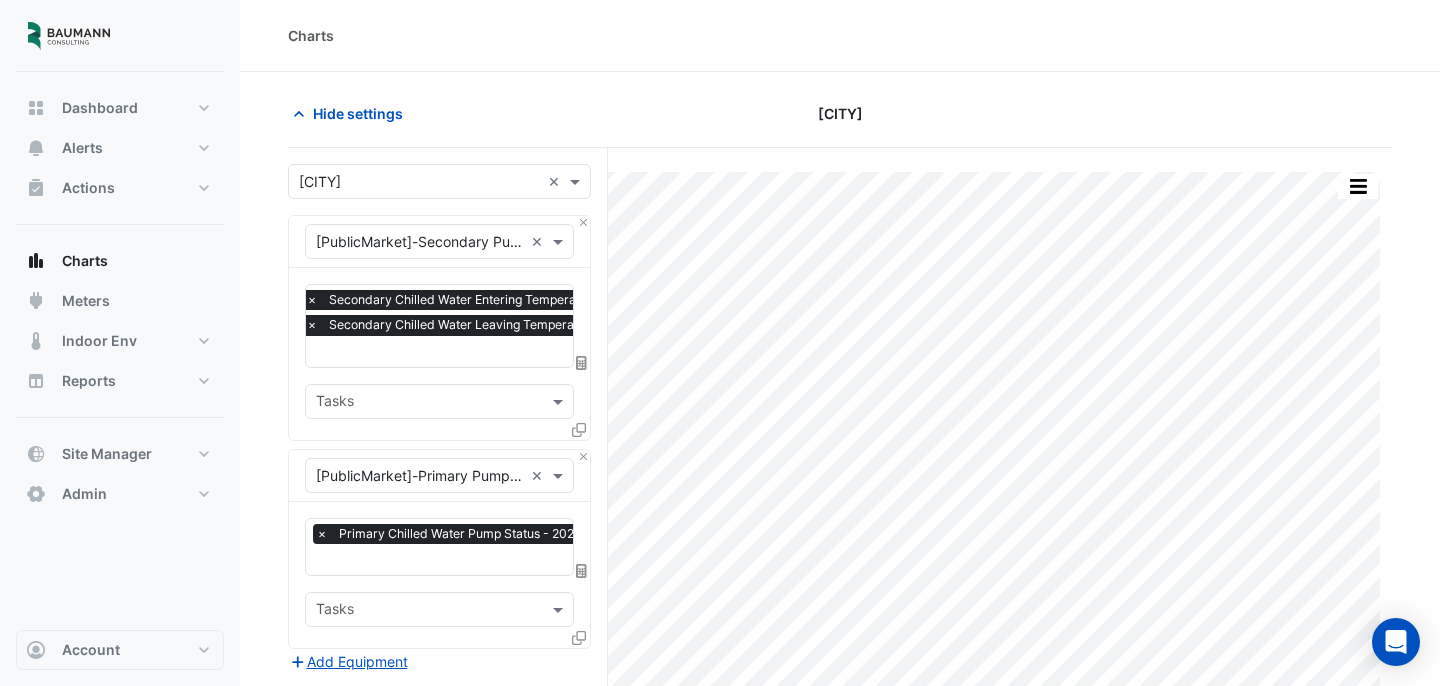 scroll, scrollTop: 0, scrollLeft: 10, axis: horizontal 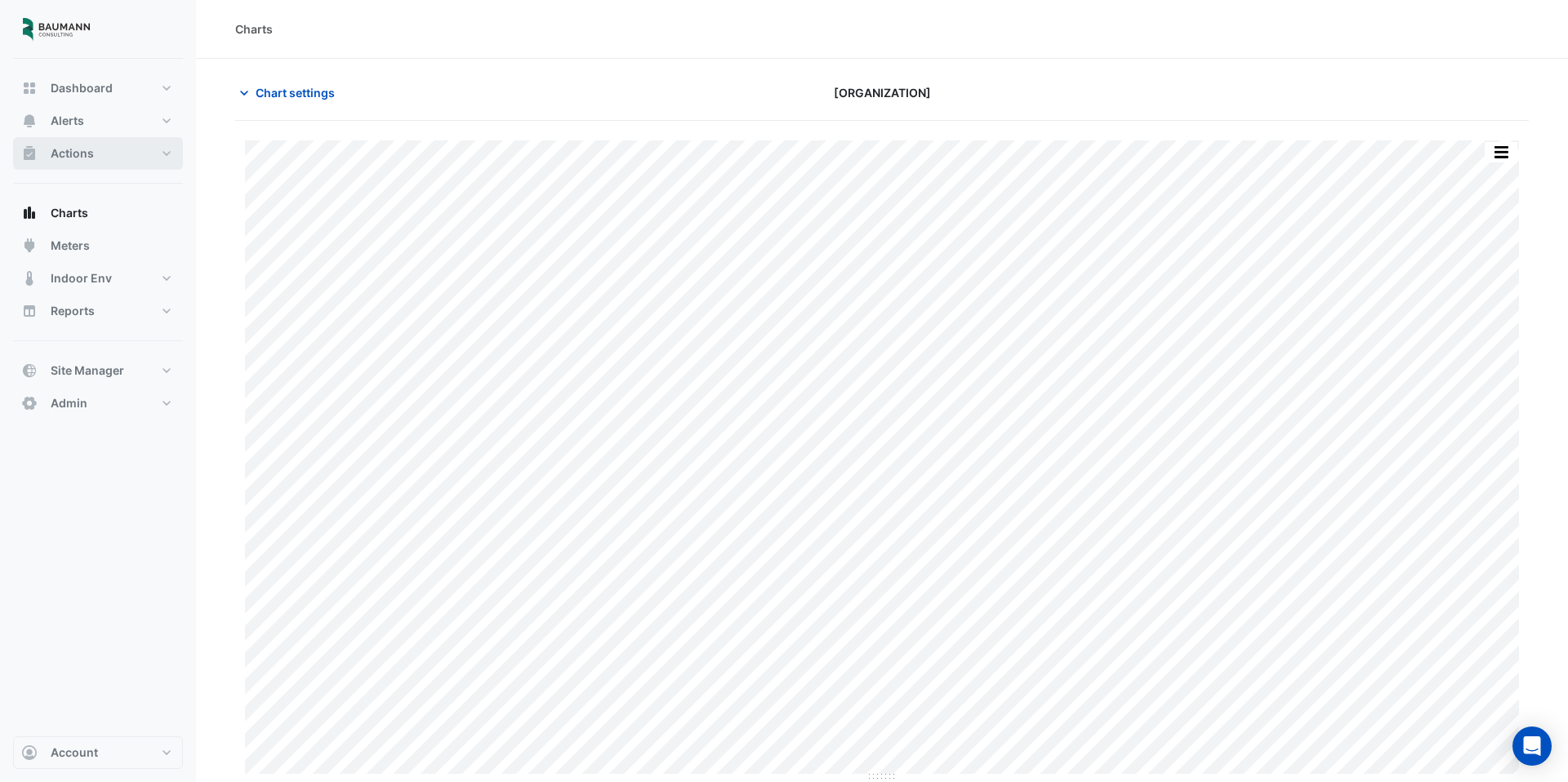 click on "Actions" at bounding box center [98, 153] 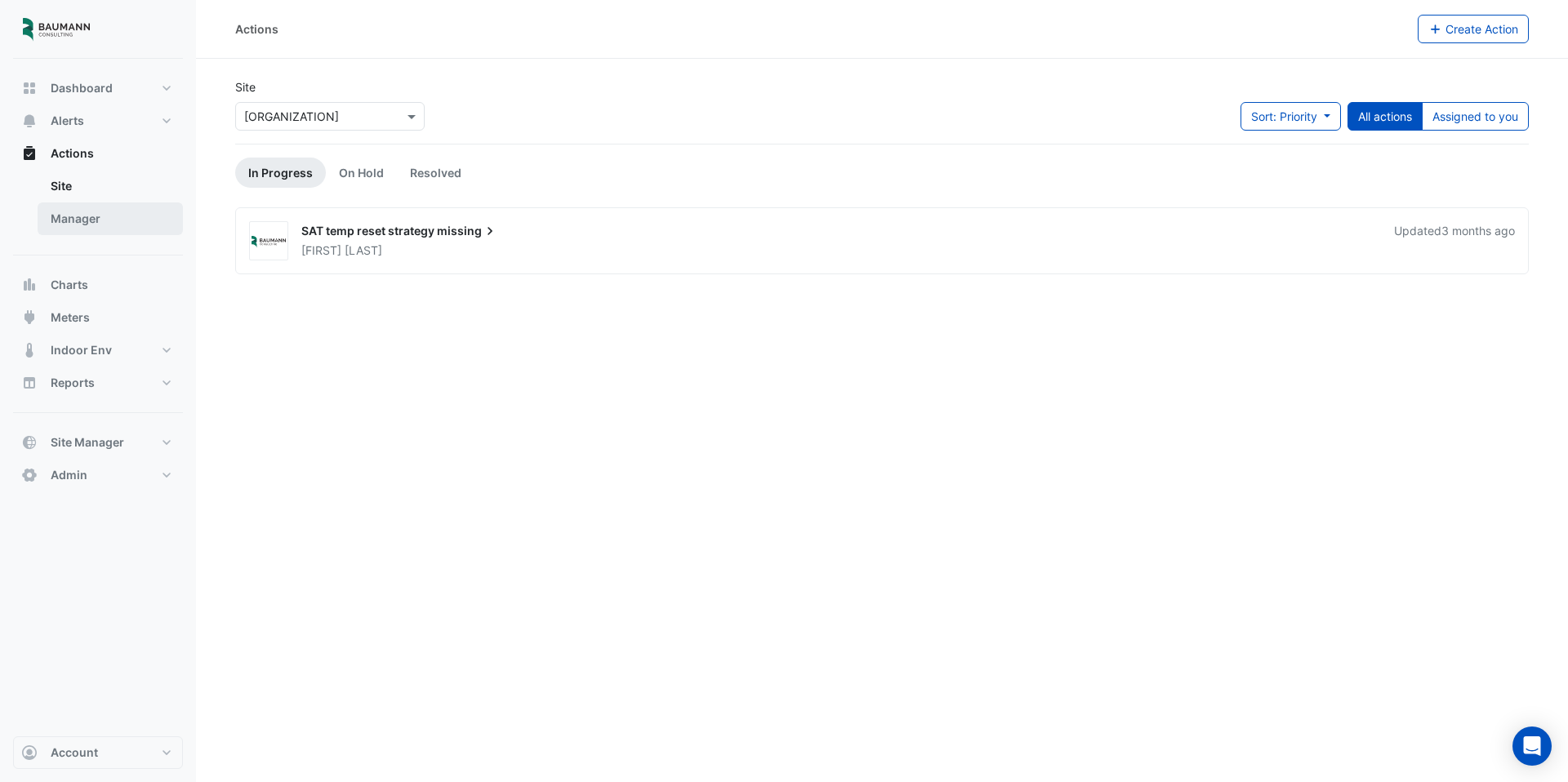 drag, startPoint x: 146, startPoint y: 162, endPoint x: 132, endPoint y: 207, distance: 47.1275 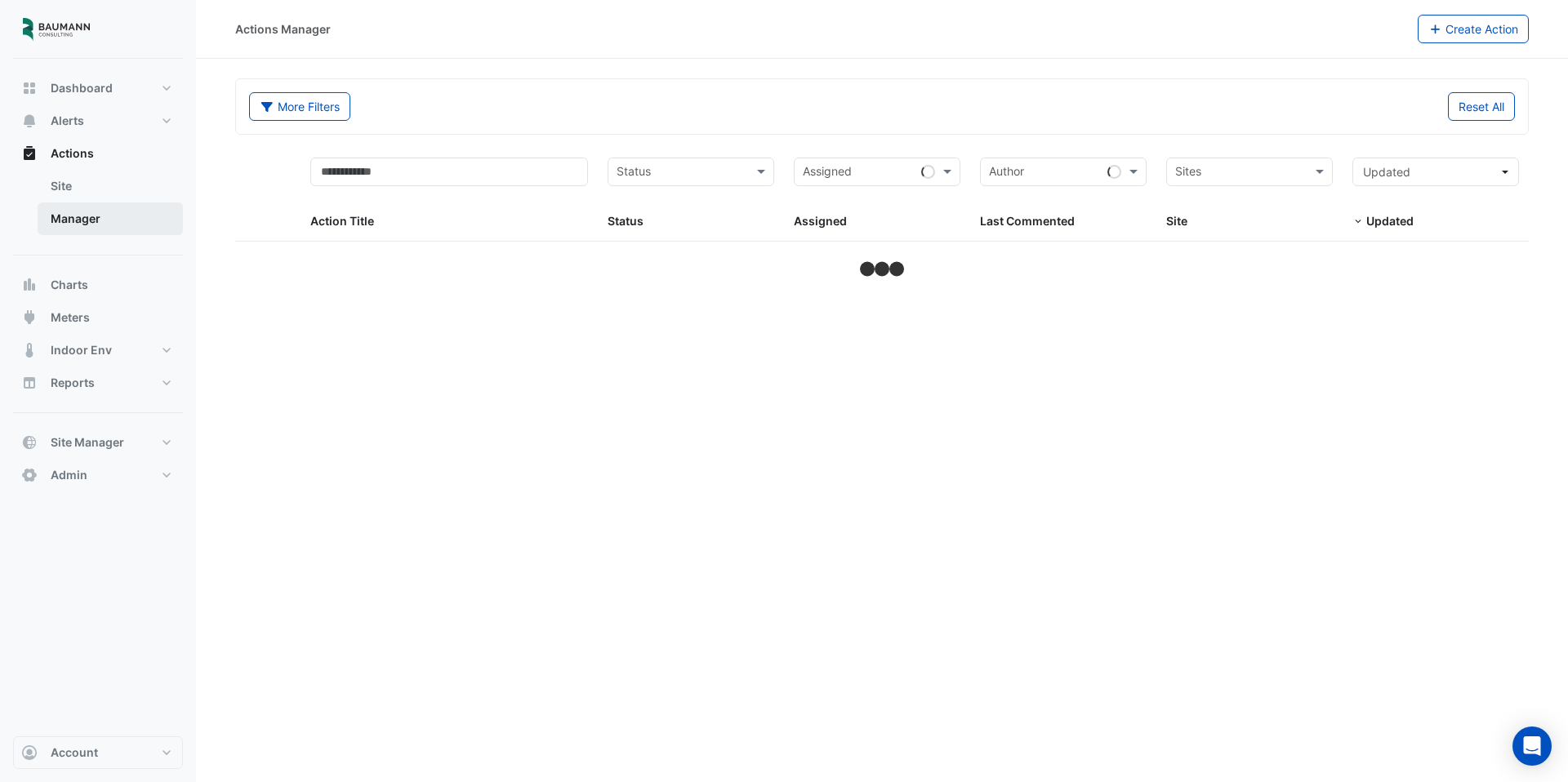 select on "***" 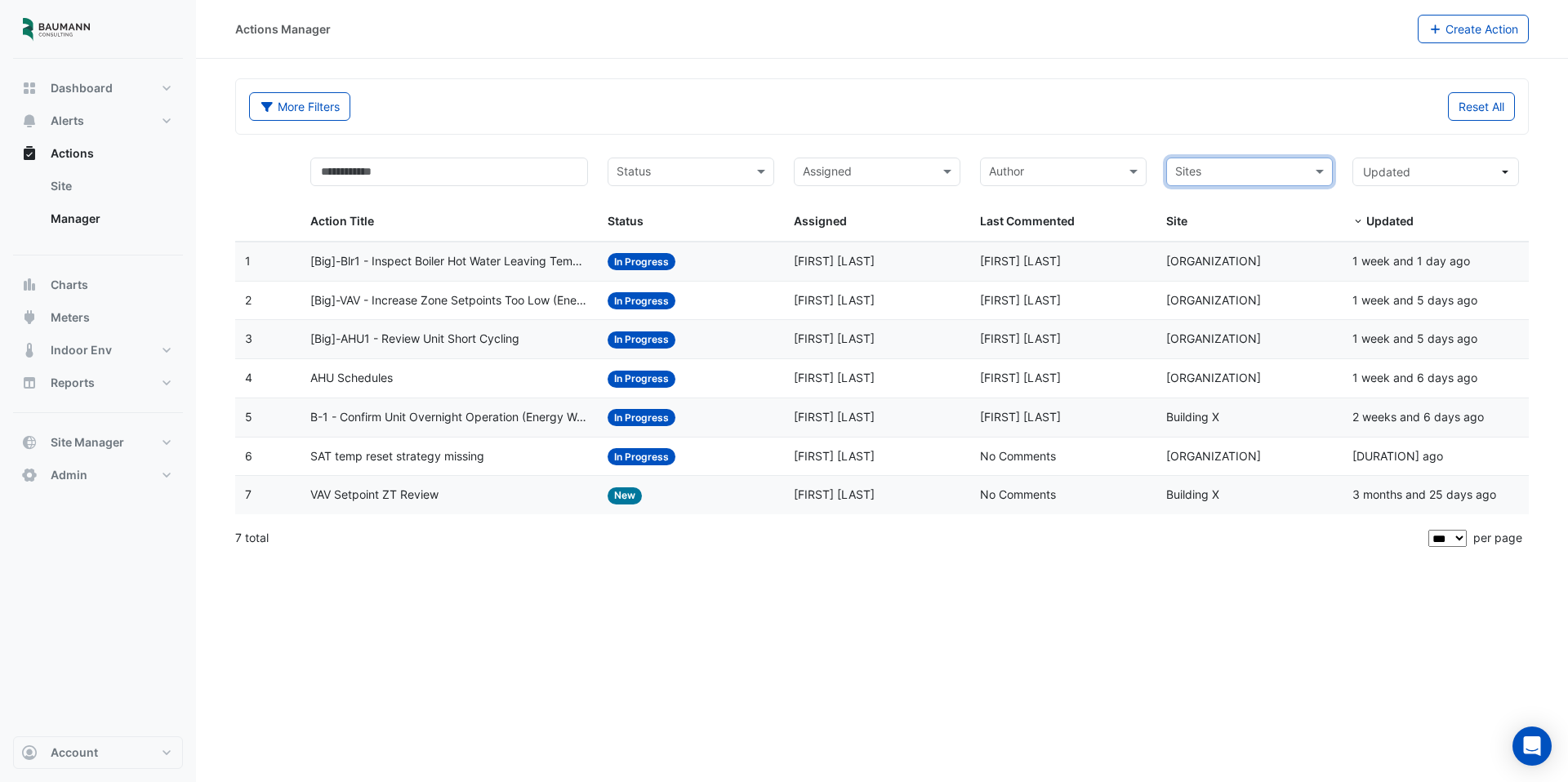 drag, startPoint x: 132, startPoint y: 207, endPoint x: 438, endPoint y: 263, distance: 311.08198 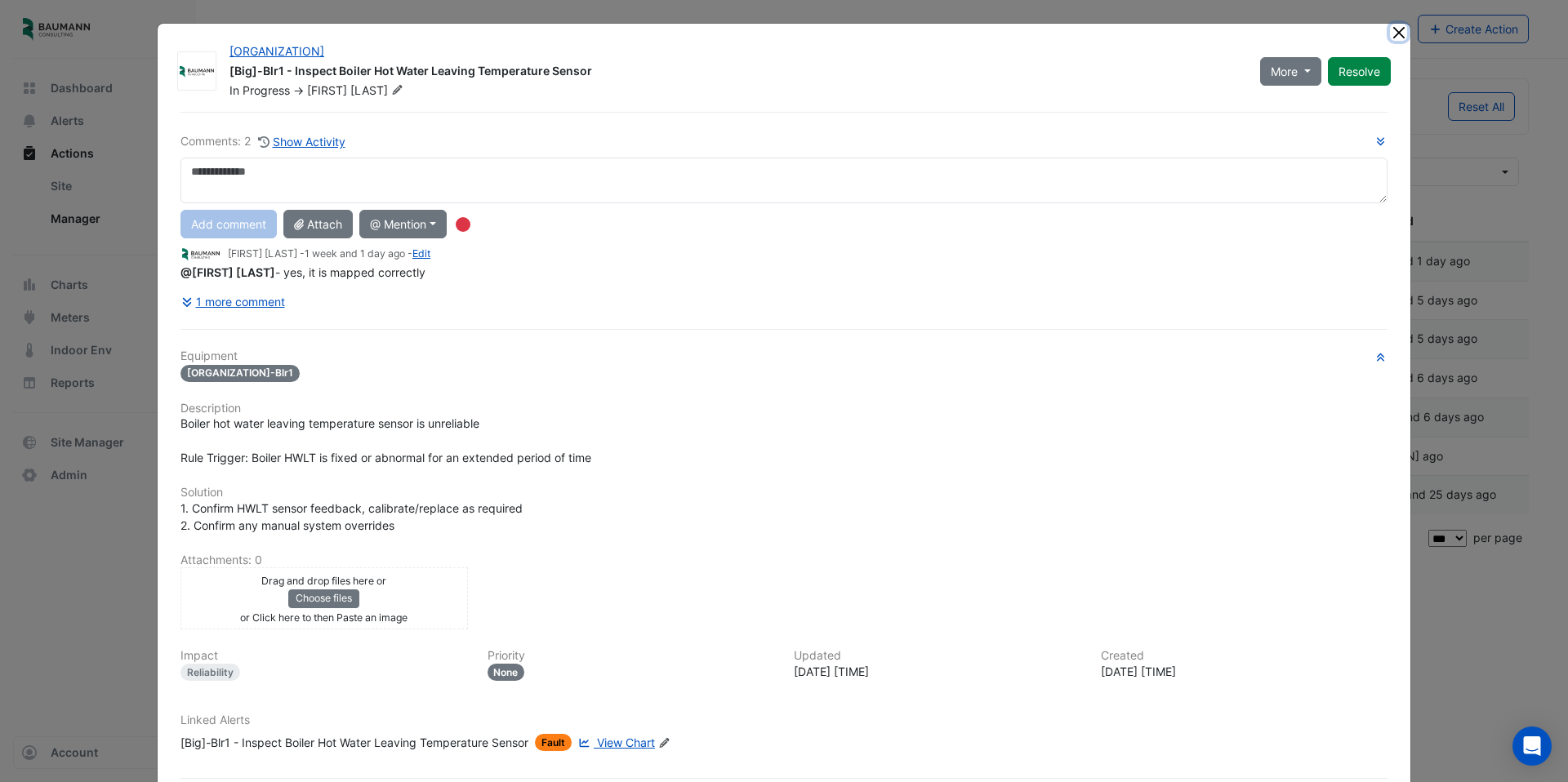 drag, startPoint x: 438, startPoint y: 263, endPoint x: 1396, endPoint y: 37, distance: 984.2967 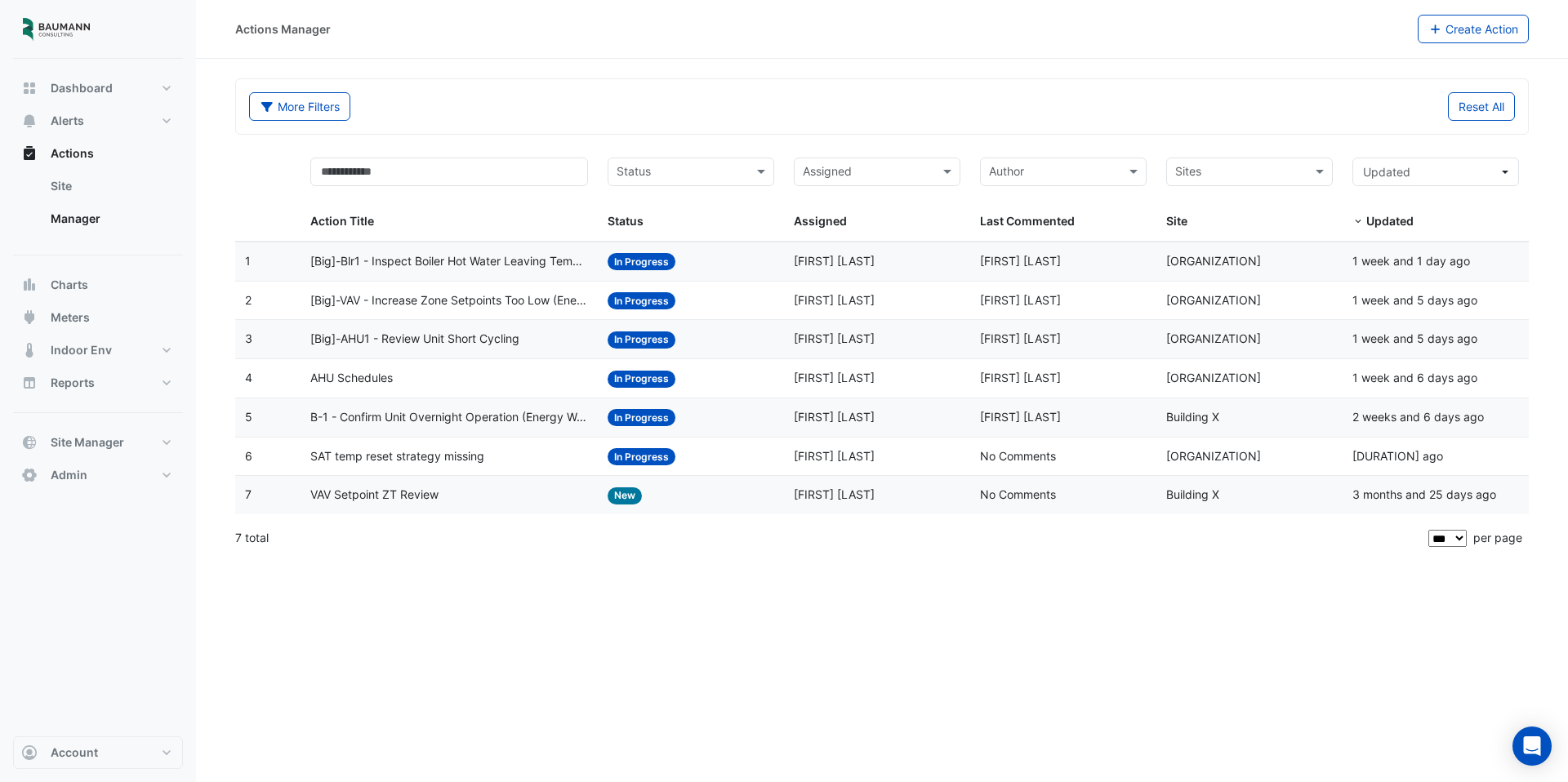 drag, startPoint x: 1396, startPoint y: 37, endPoint x: 552, endPoint y: 305, distance: 885.5281 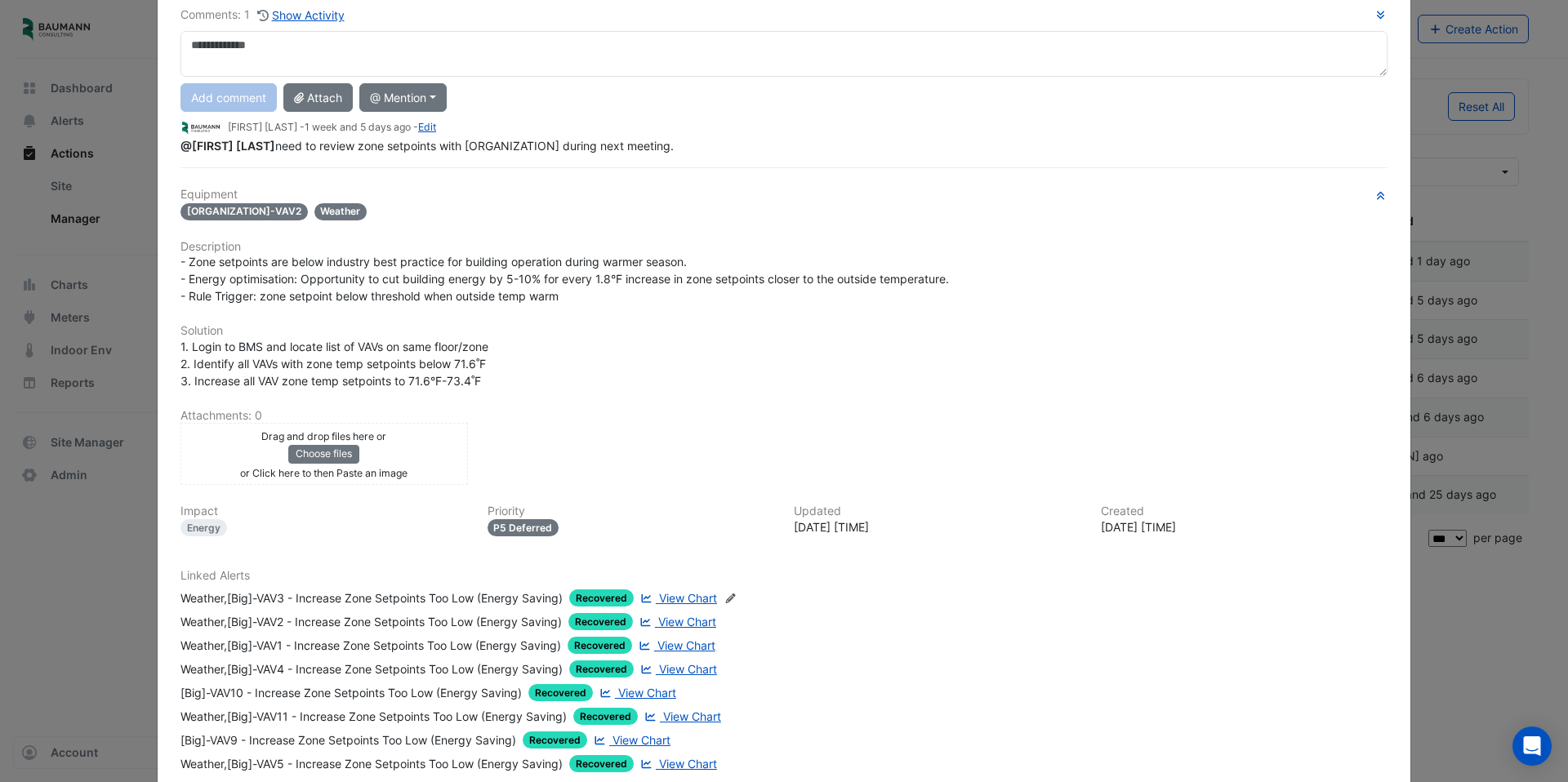 scroll, scrollTop: 207, scrollLeft: 0, axis: vertical 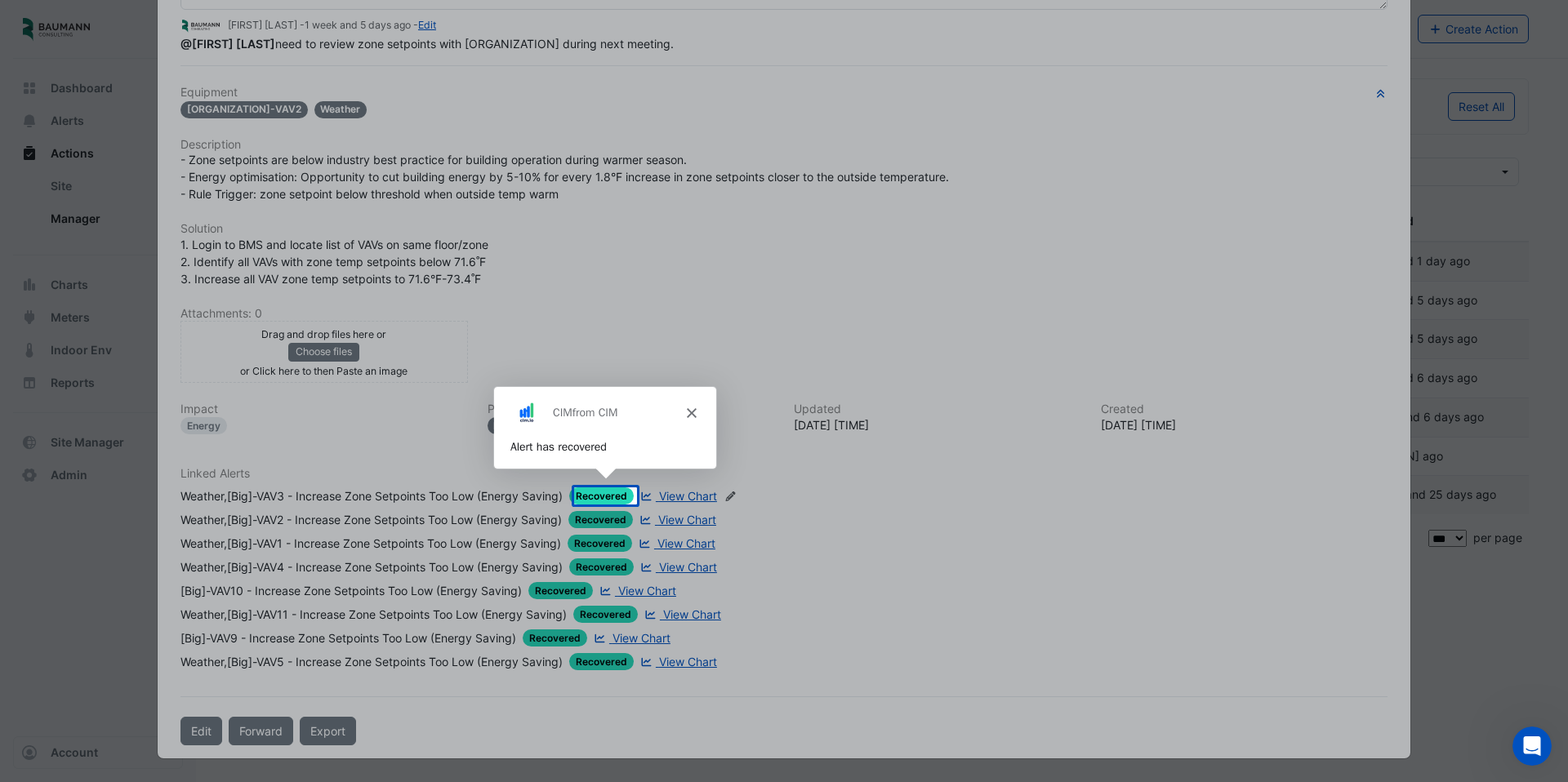 click 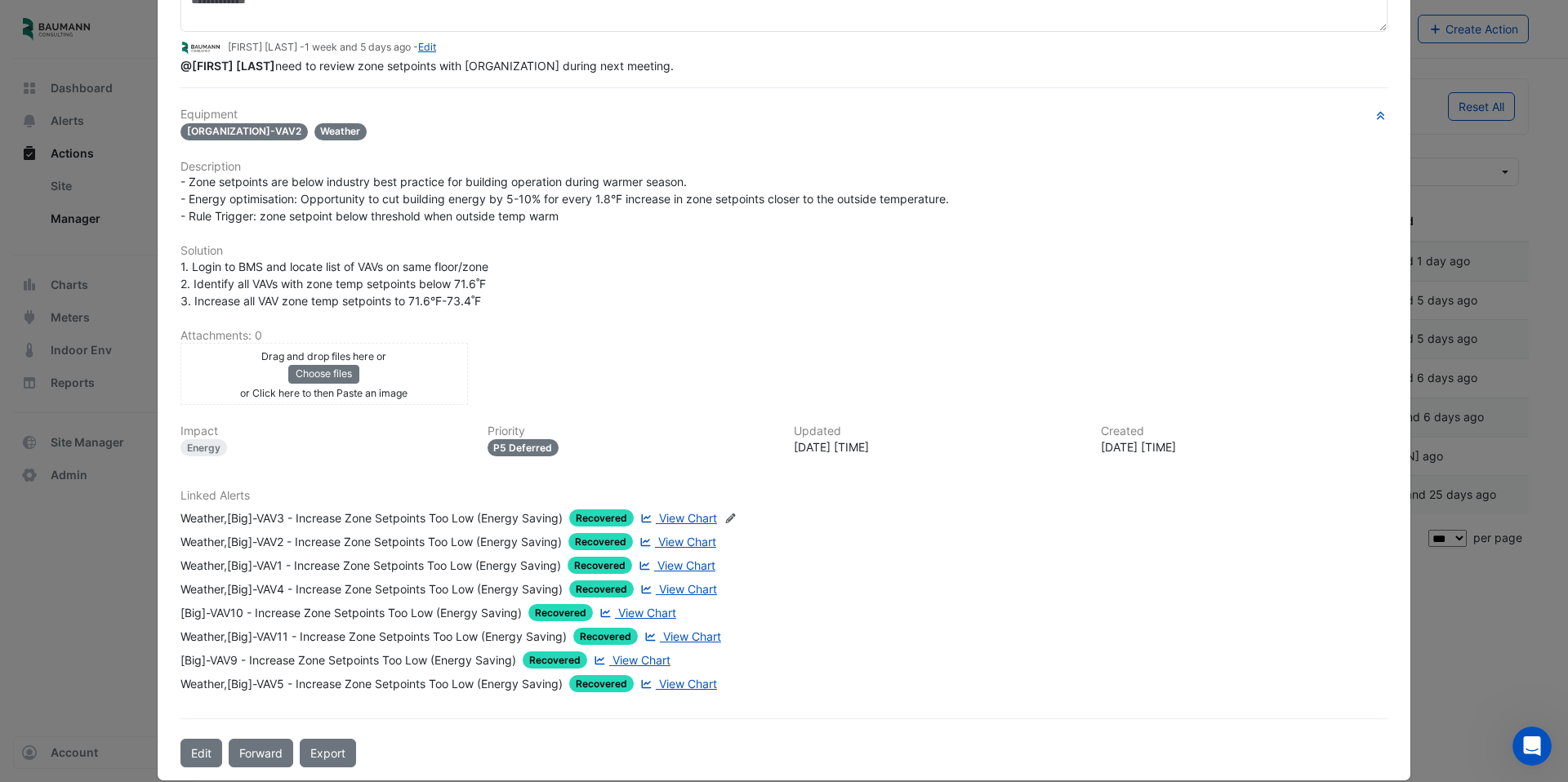 scroll, scrollTop: 193, scrollLeft: 0, axis: vertical 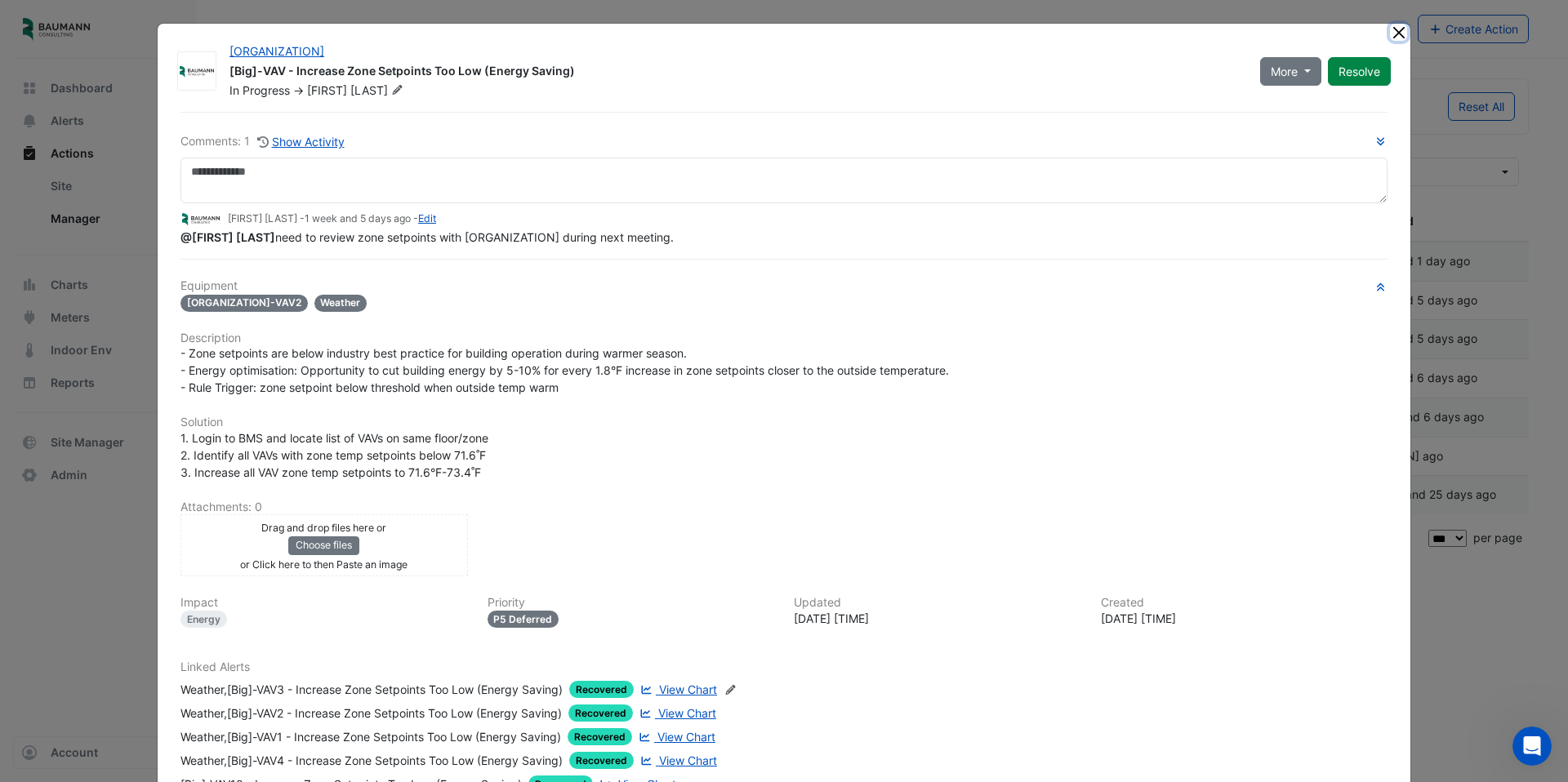 click 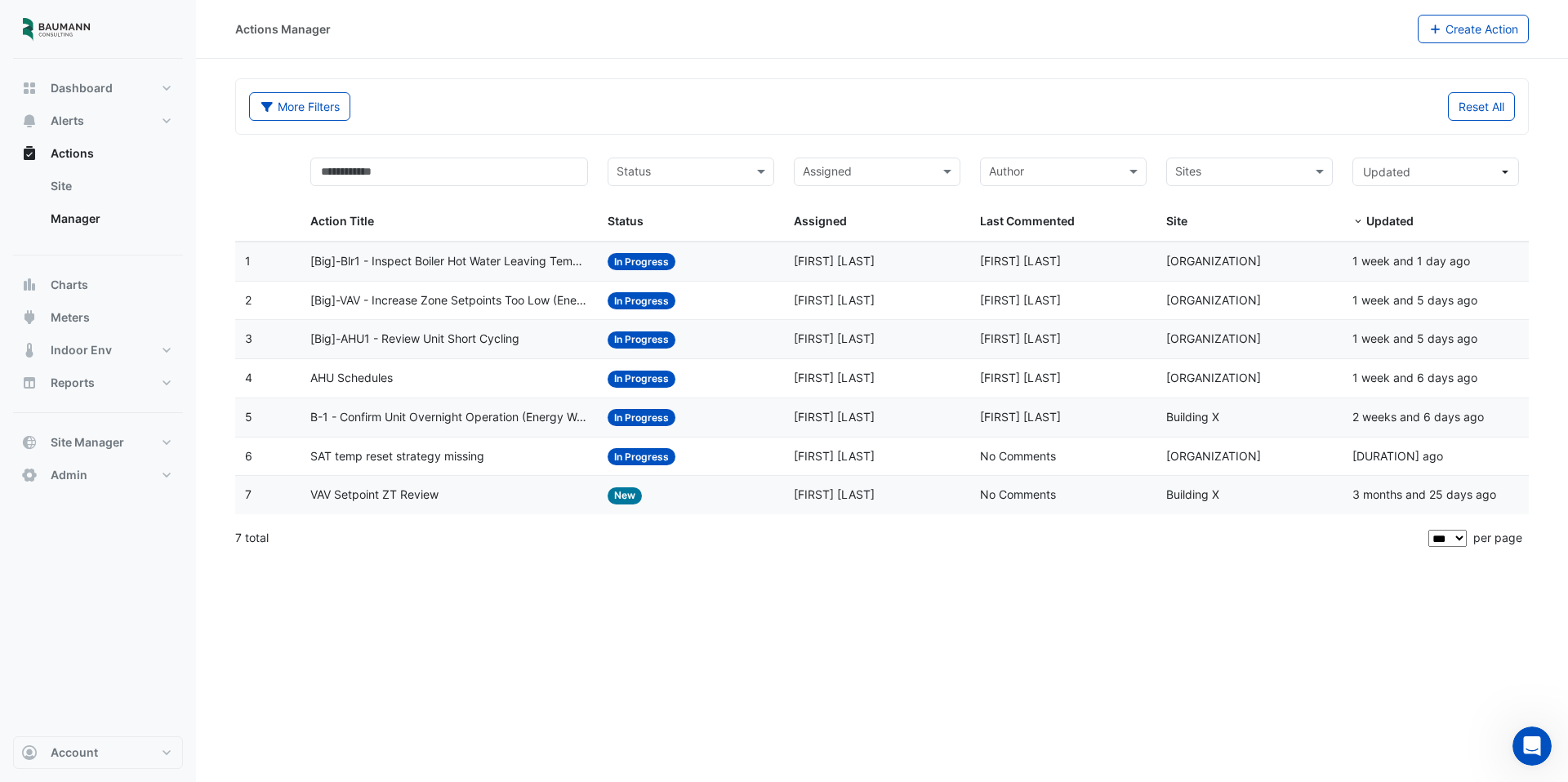 drag, startPoint x: 664, startPoint y: 496, endPoint x: 473, endPoint y: 343, distance: 244.72433 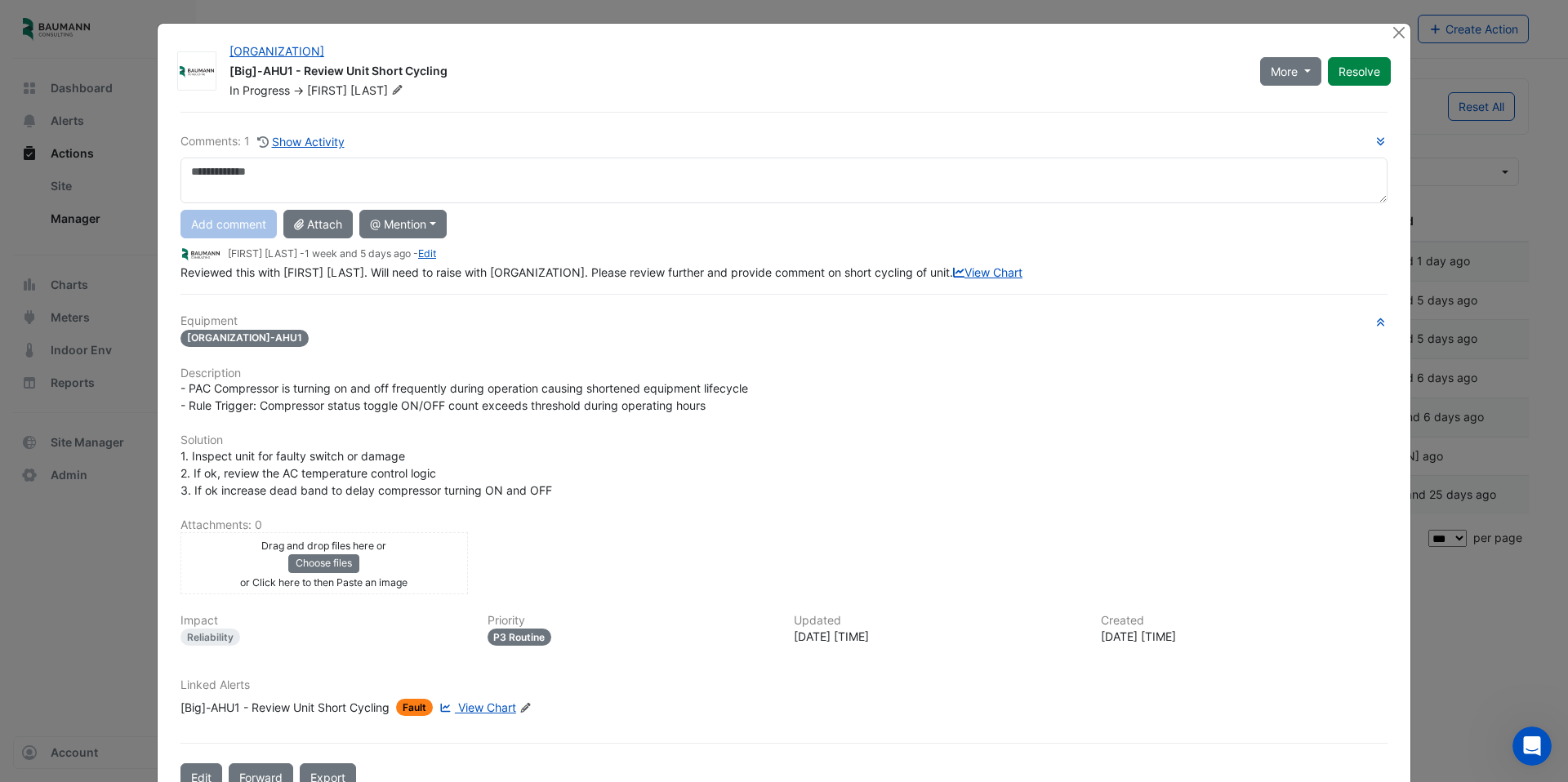 scroll, scrollTop: 64, scrollLeft: 0, axis: vertical 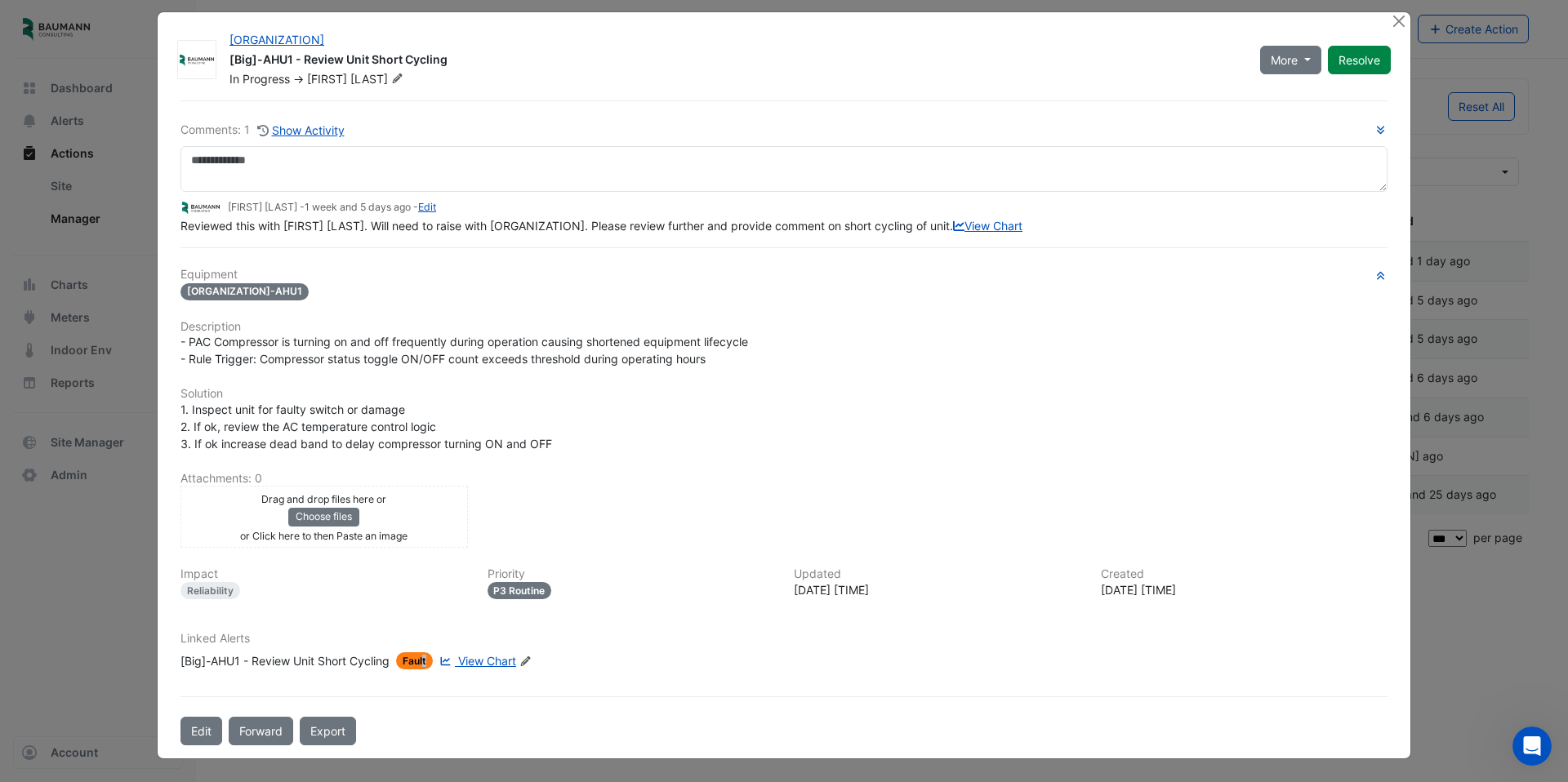 drag, startPoint x: 473, startPoint y: 343, endPoint x: 416, endPoint y: 662, distance: 324.05246 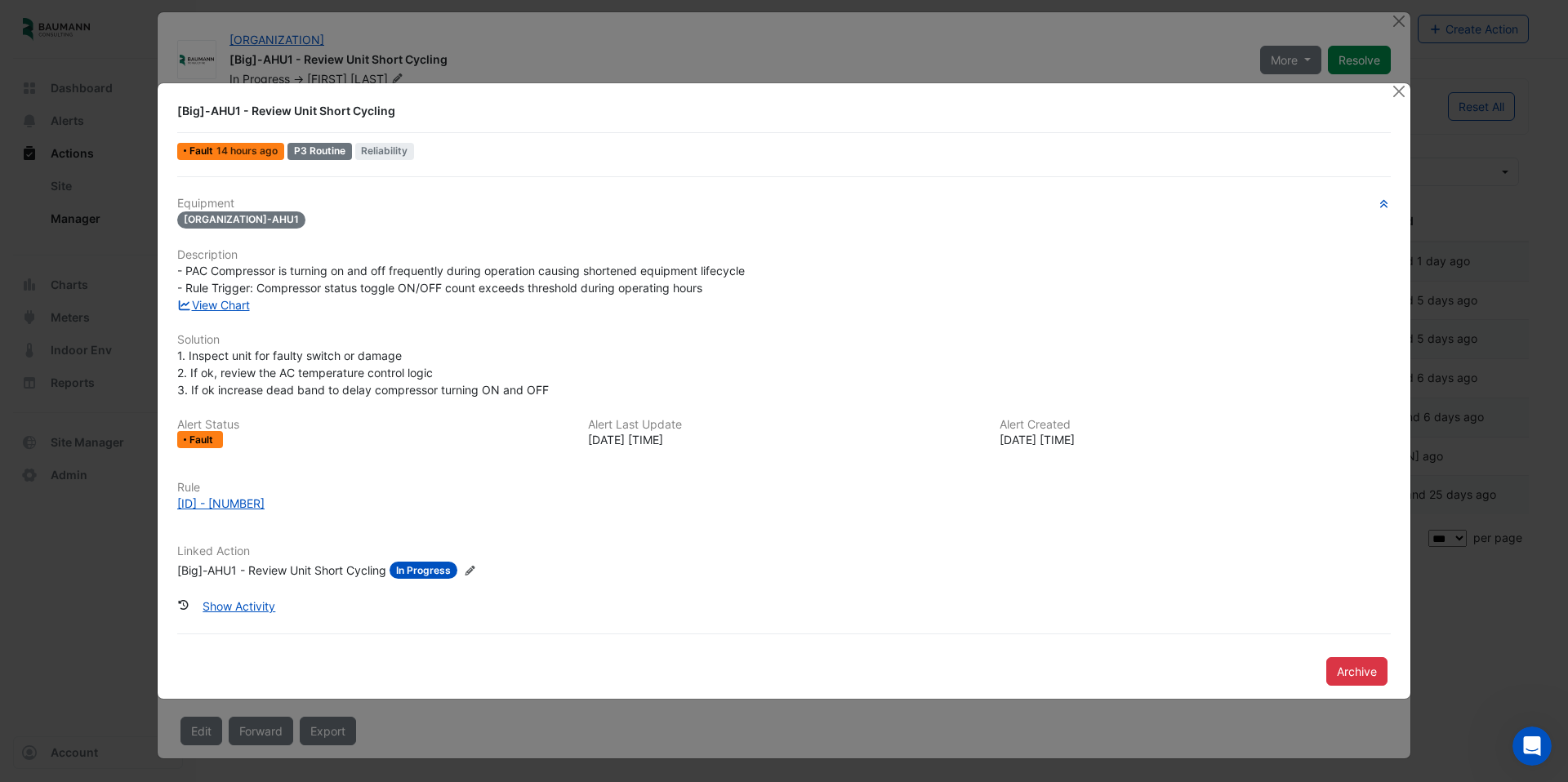 click 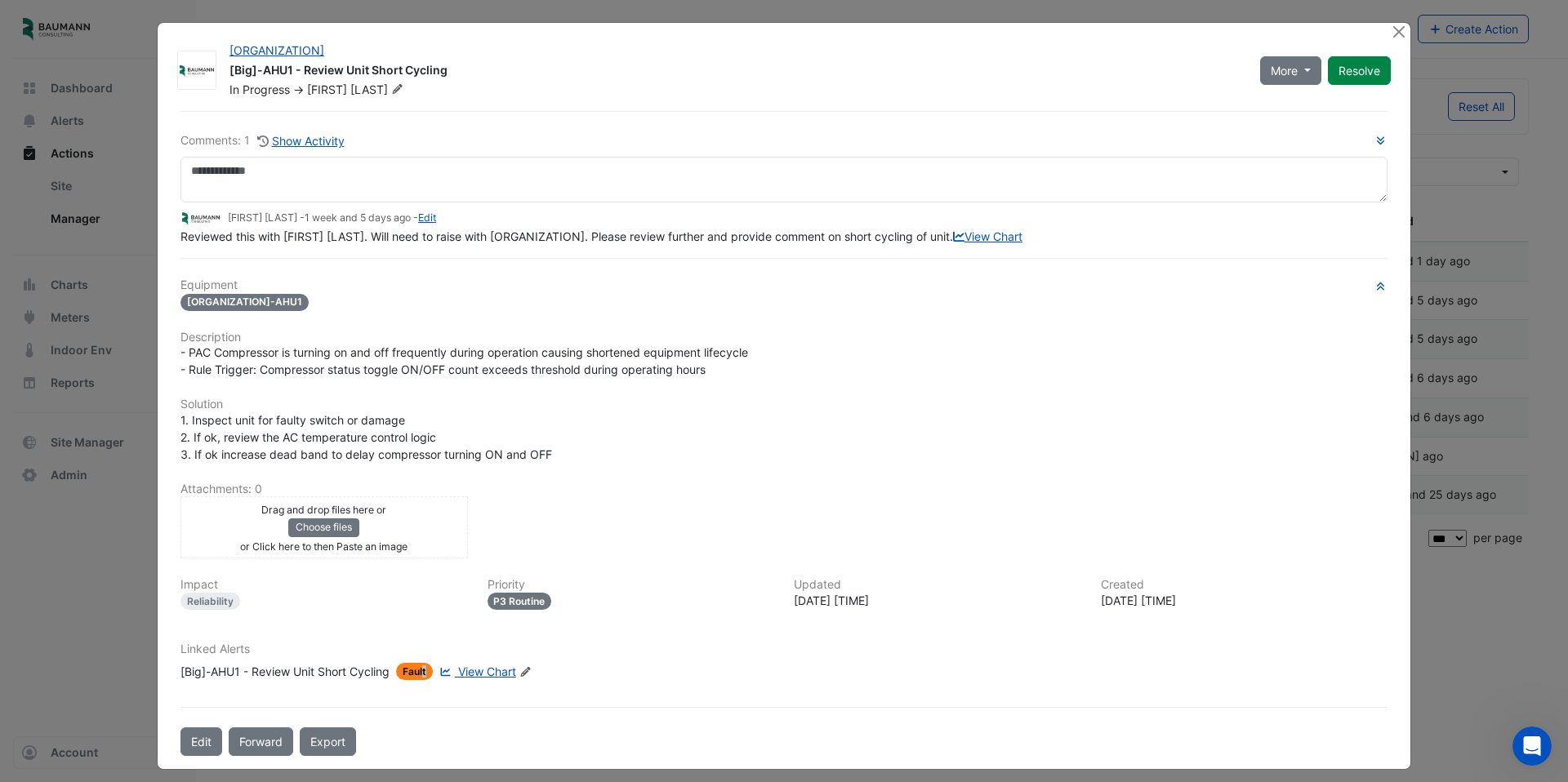 scroll, scrollTop: 0, scrollLeft: 0, axis: both 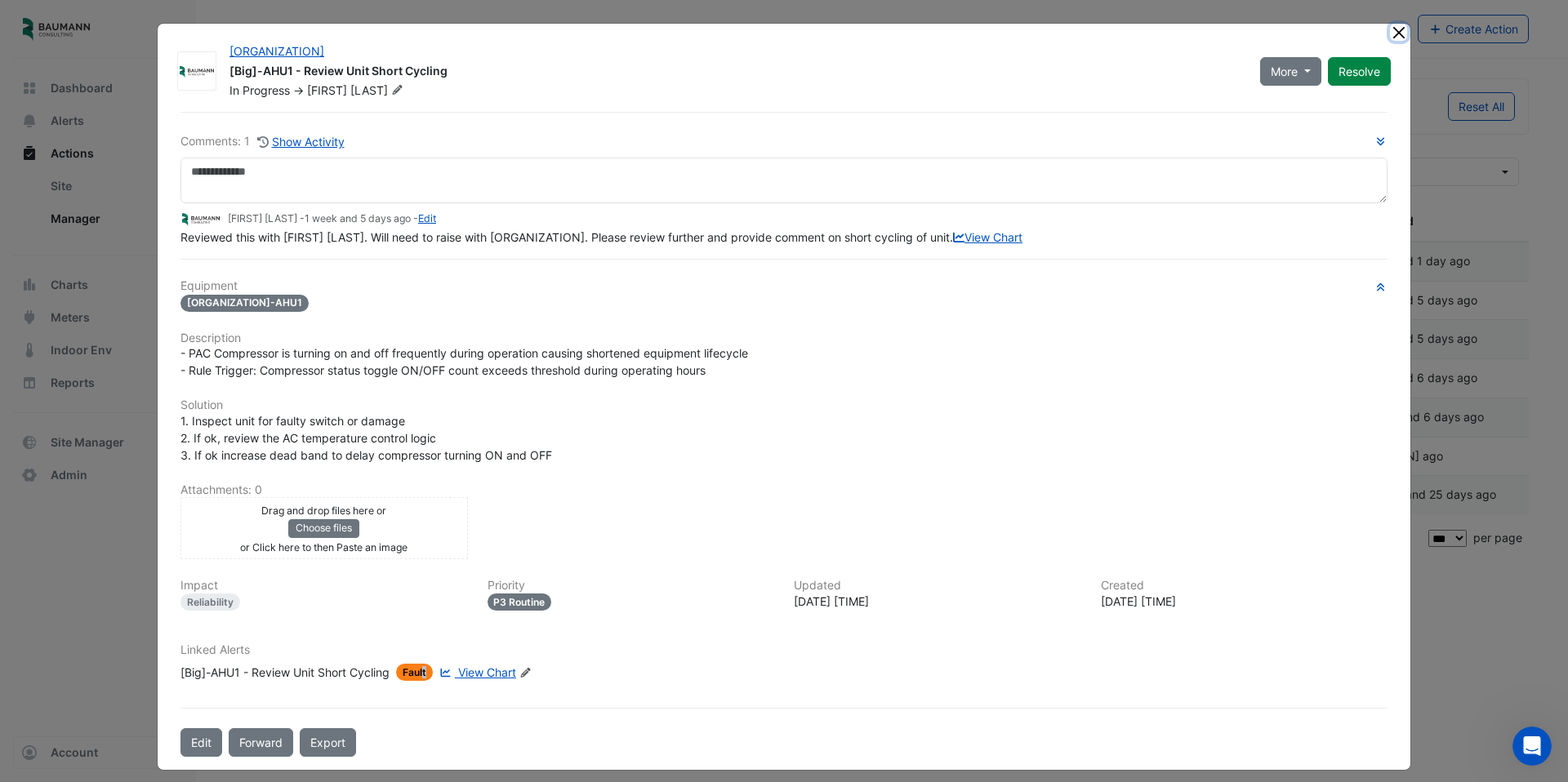 click 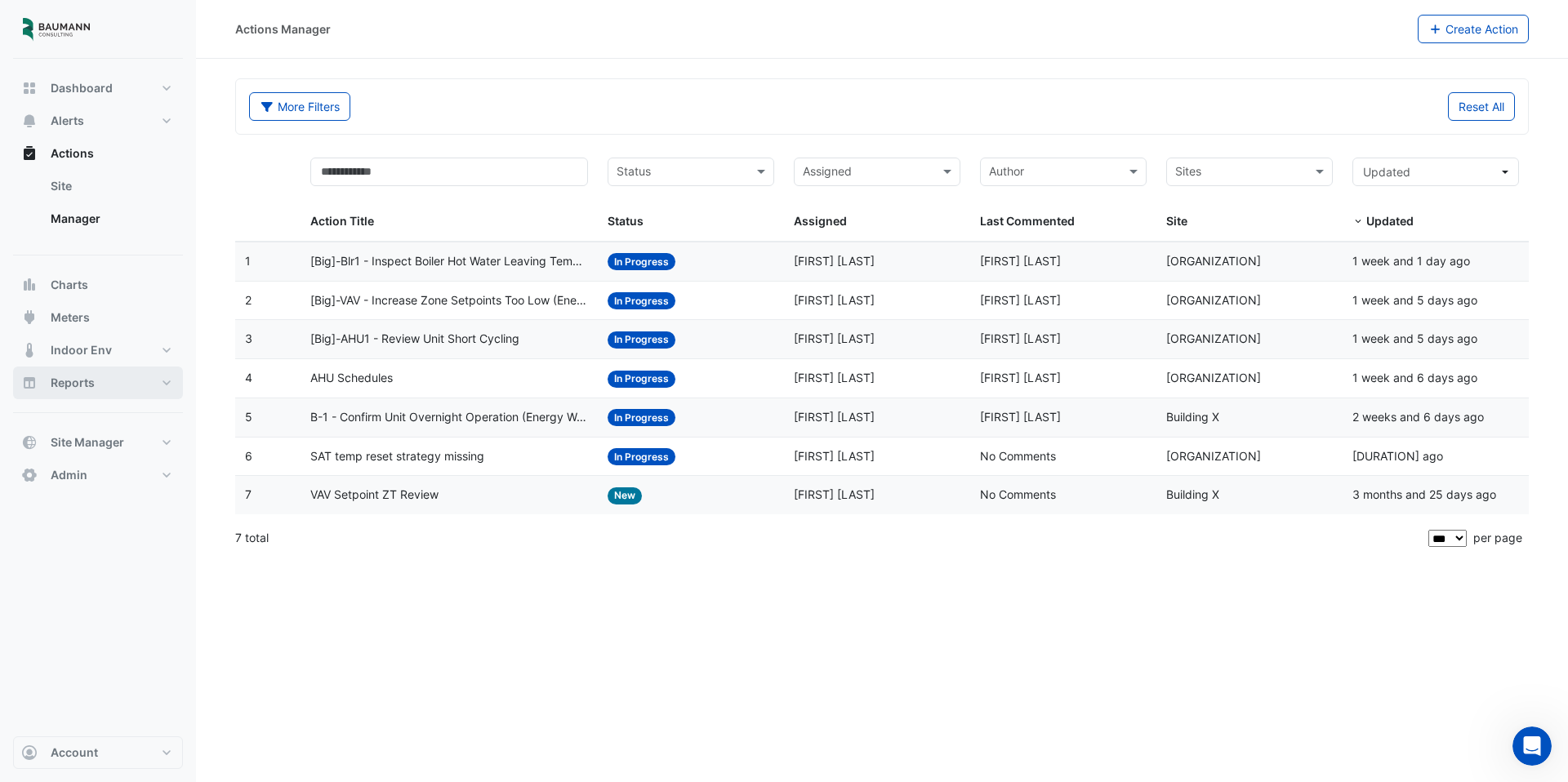 click on "Reports" at bounding box center [73, 383] 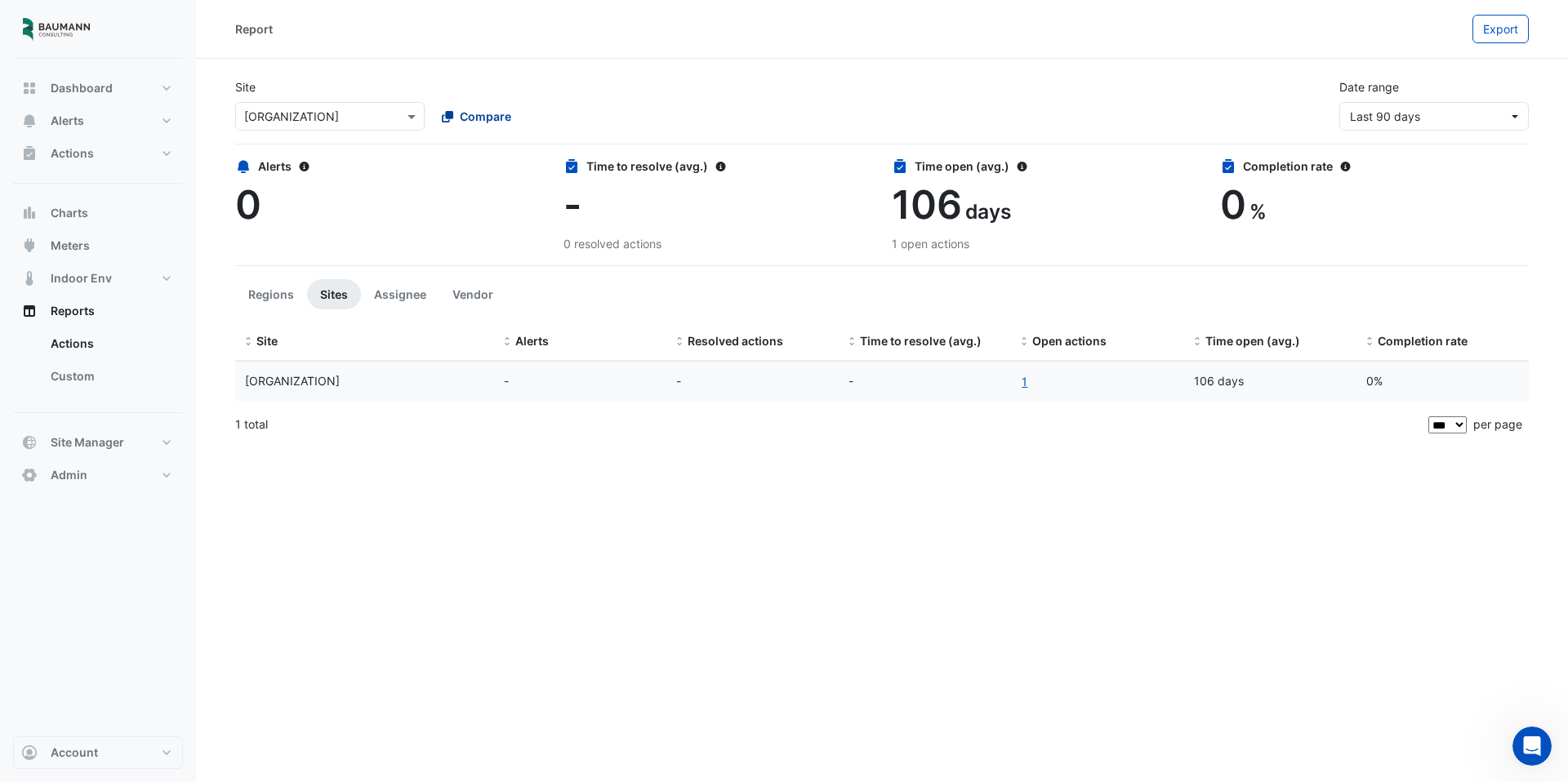 click on "Compare" at bounding box center (476, 116) 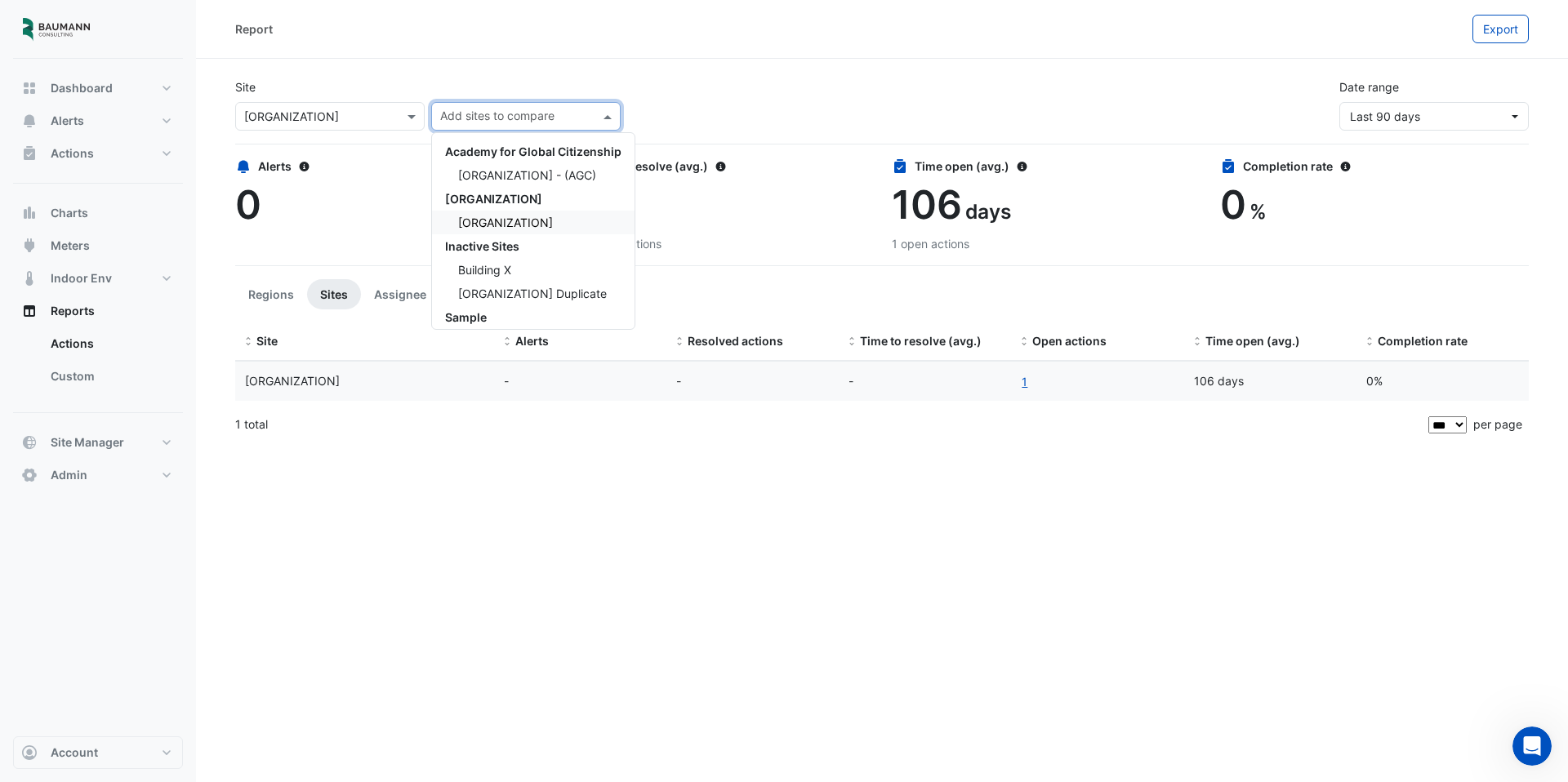 click on "[CITY]" at bounding box center (506, 222) 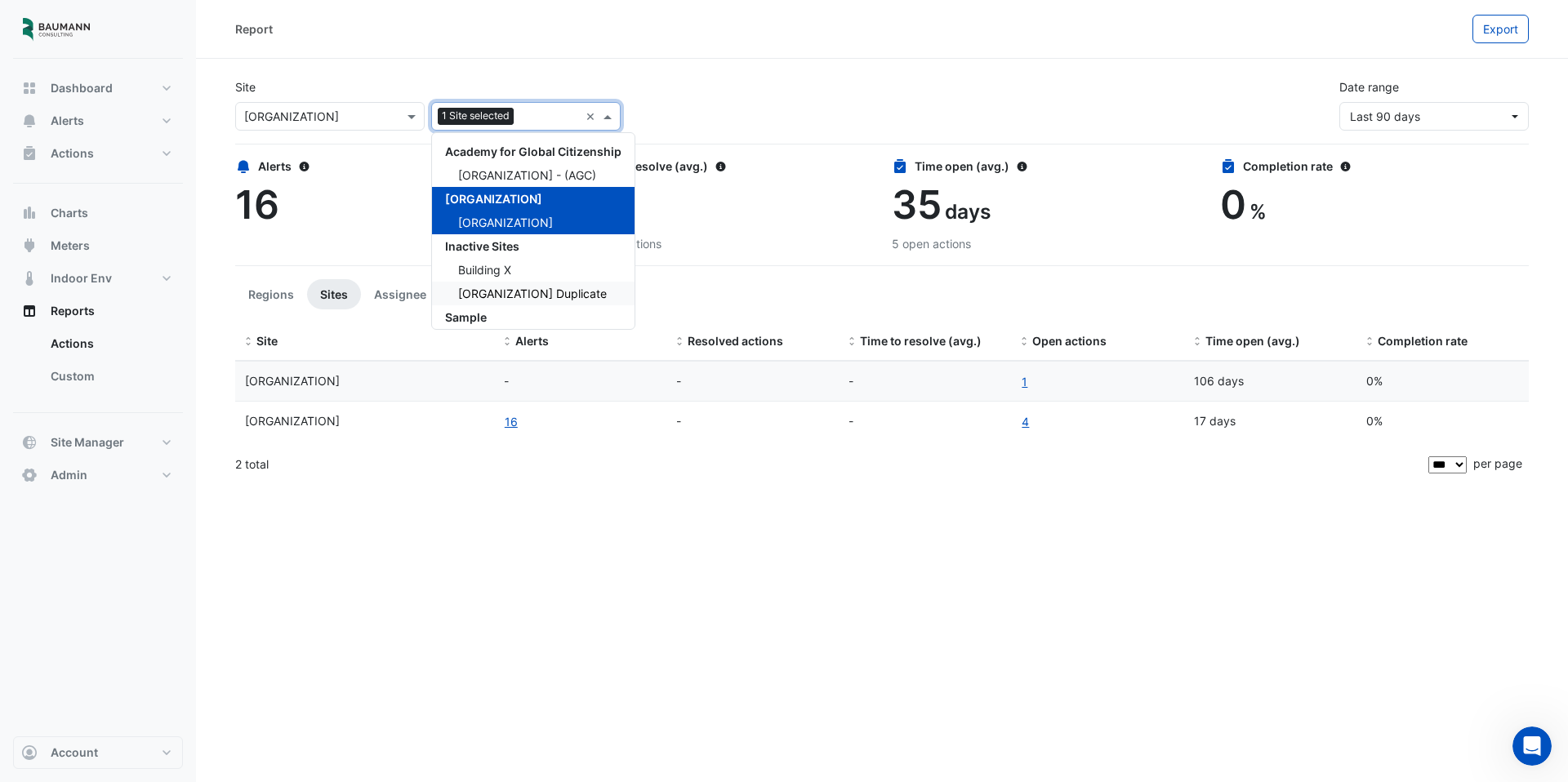 click on "Report
Export
Site
Select a Site × Schaumburg Convention Center
Add sites to compare
1 Site selected
× Academy for Global Citizenship  Academy for Global Citizenship - (AGC) City of Madison City of Madison Inactive Sites Building X Schaumburg Duplicate Sample Building X Schaumburg Convention Center Schaumburg Duplicate Schaumburg Convention Center Schaumburg Convention Center
Date range
Last 90 days
Alerts
16" 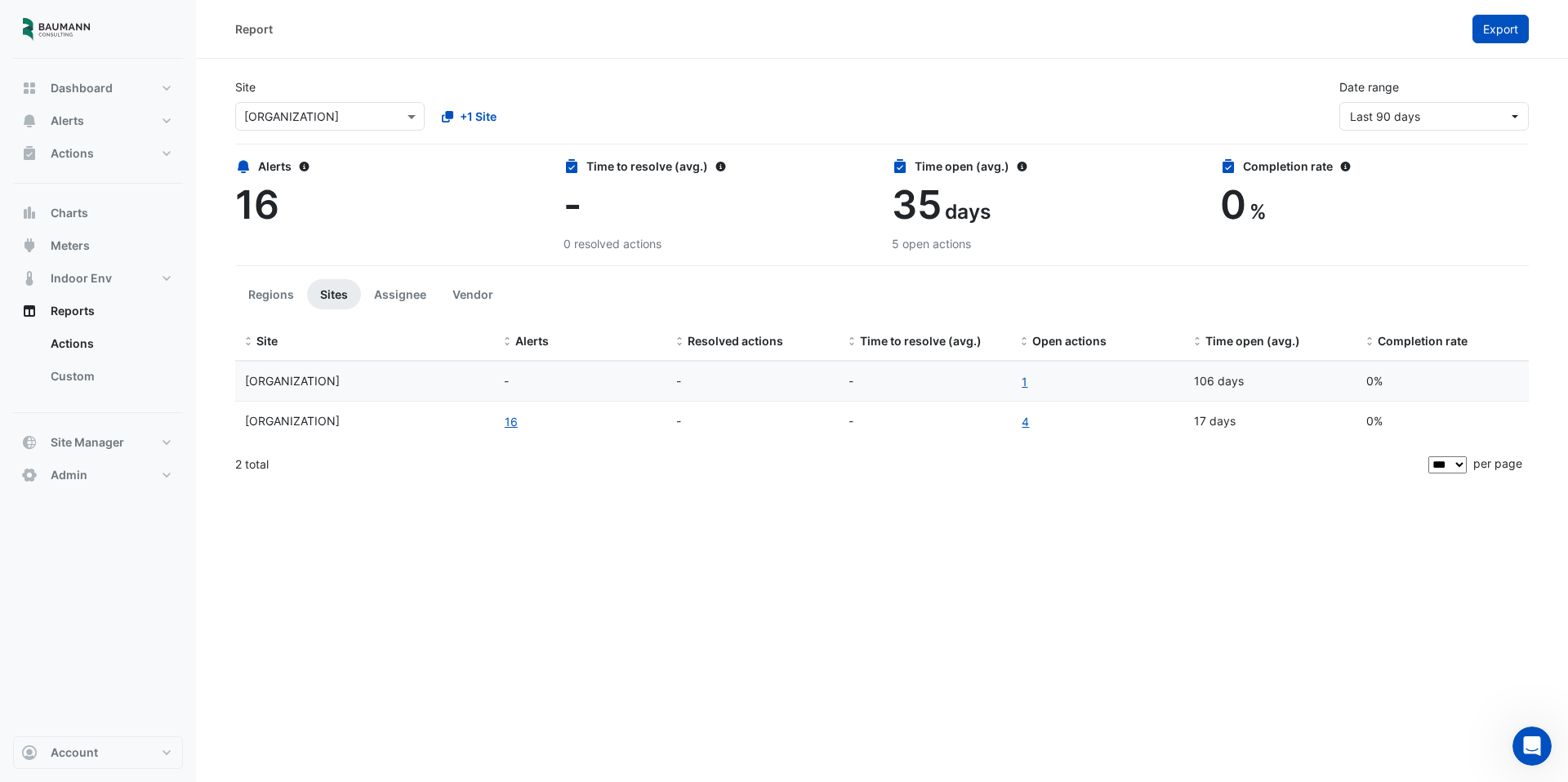 click on "Export" 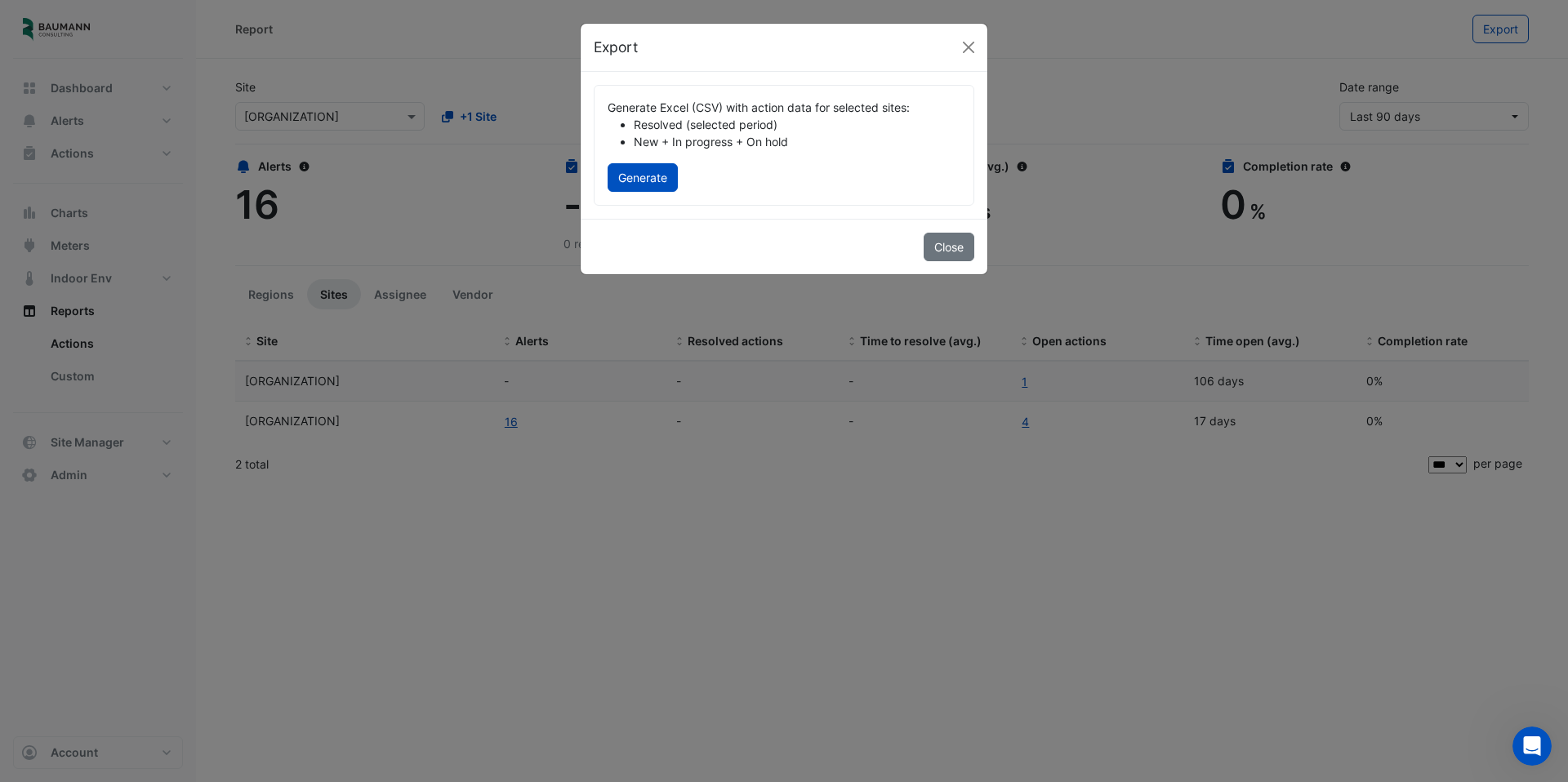 click on "Generate" 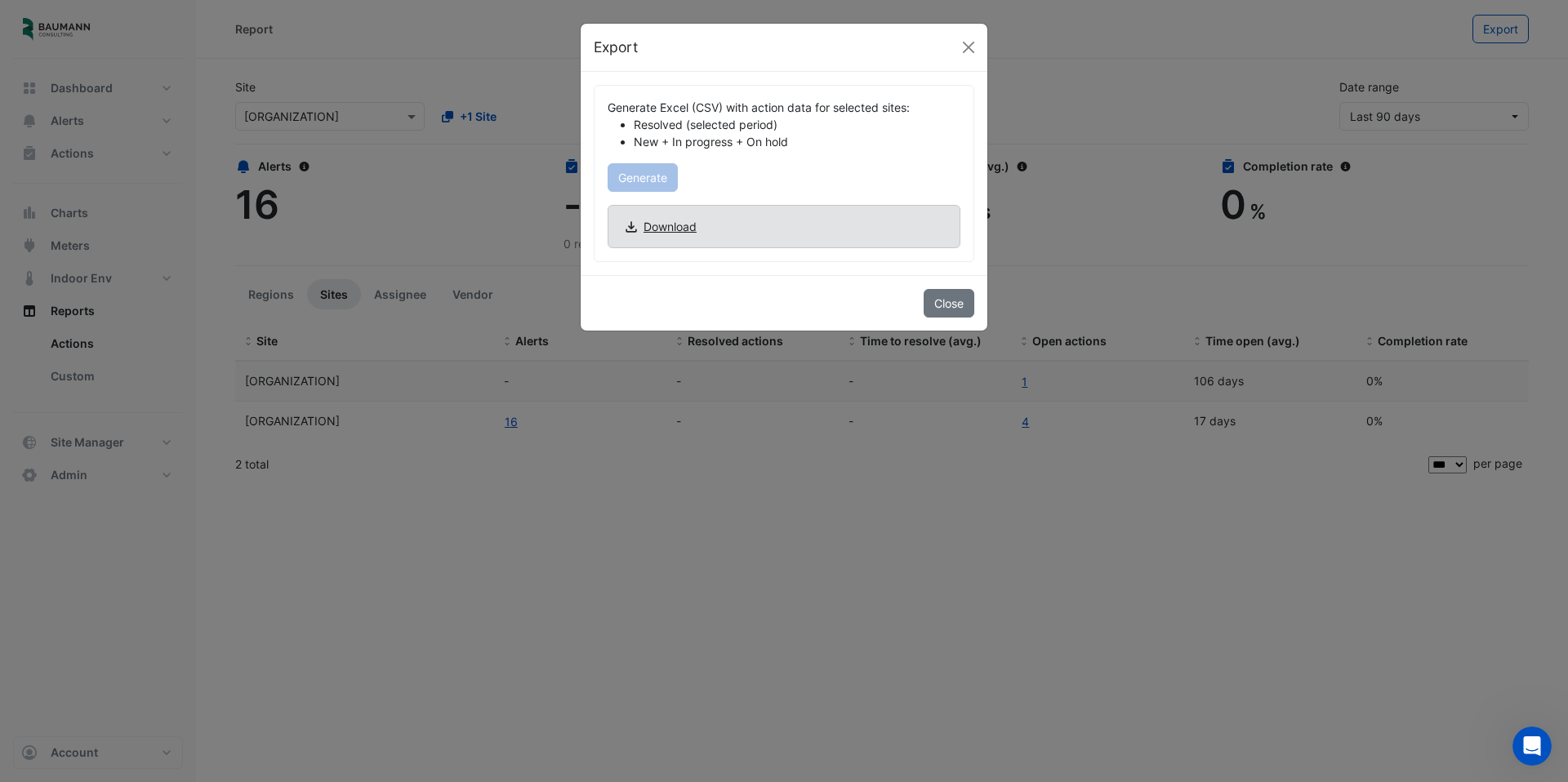 click on "Download" 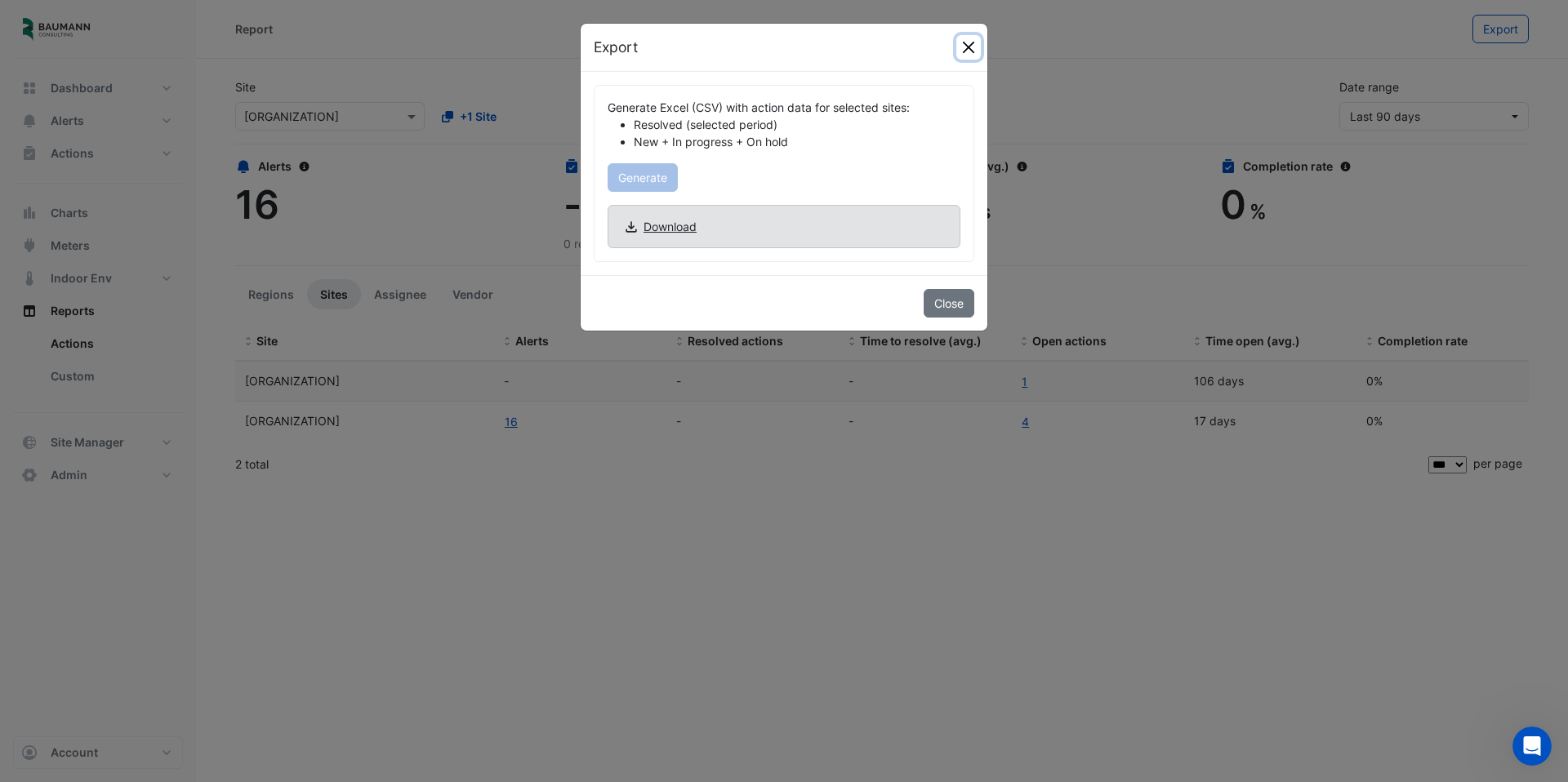 click 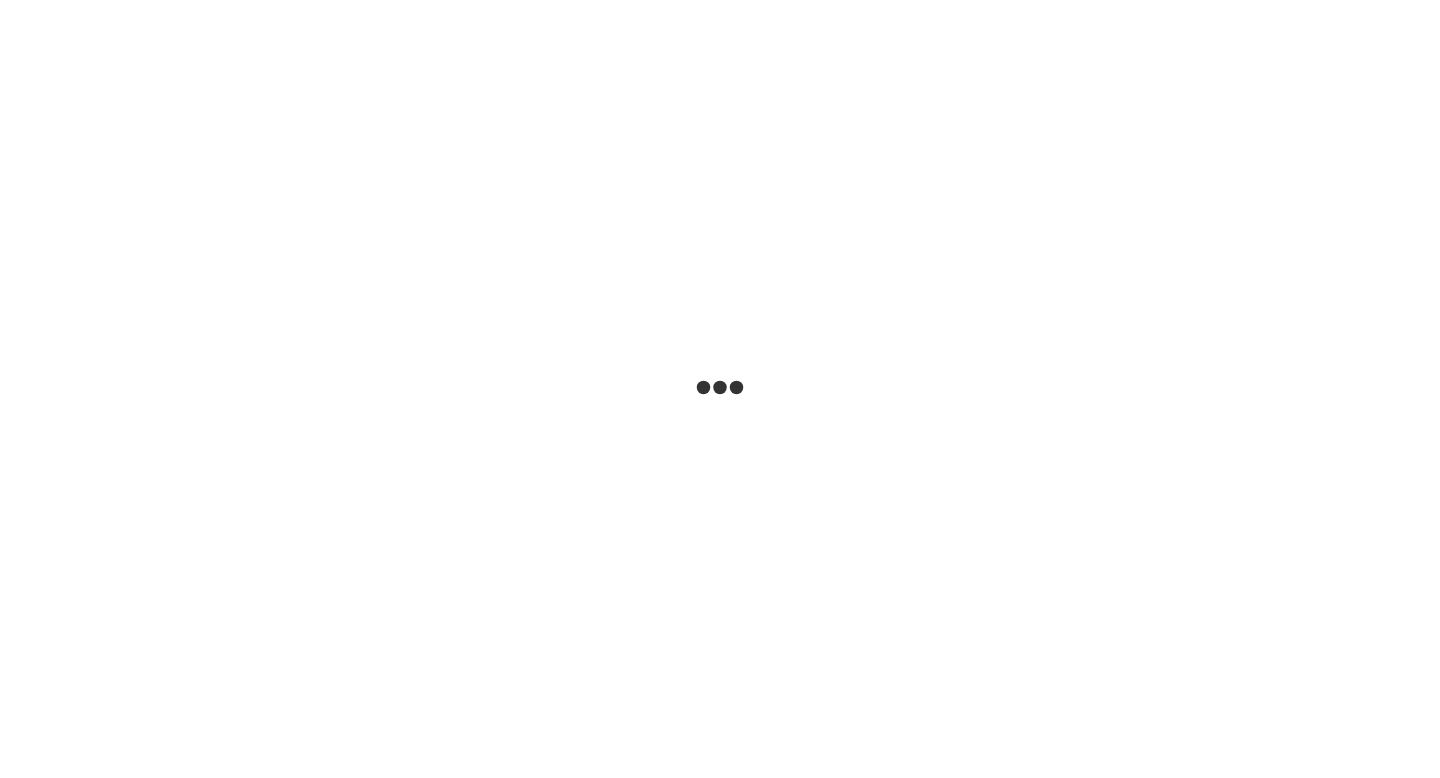 scroll, scrollTop: 0, scrollLeft: 0, axis: both 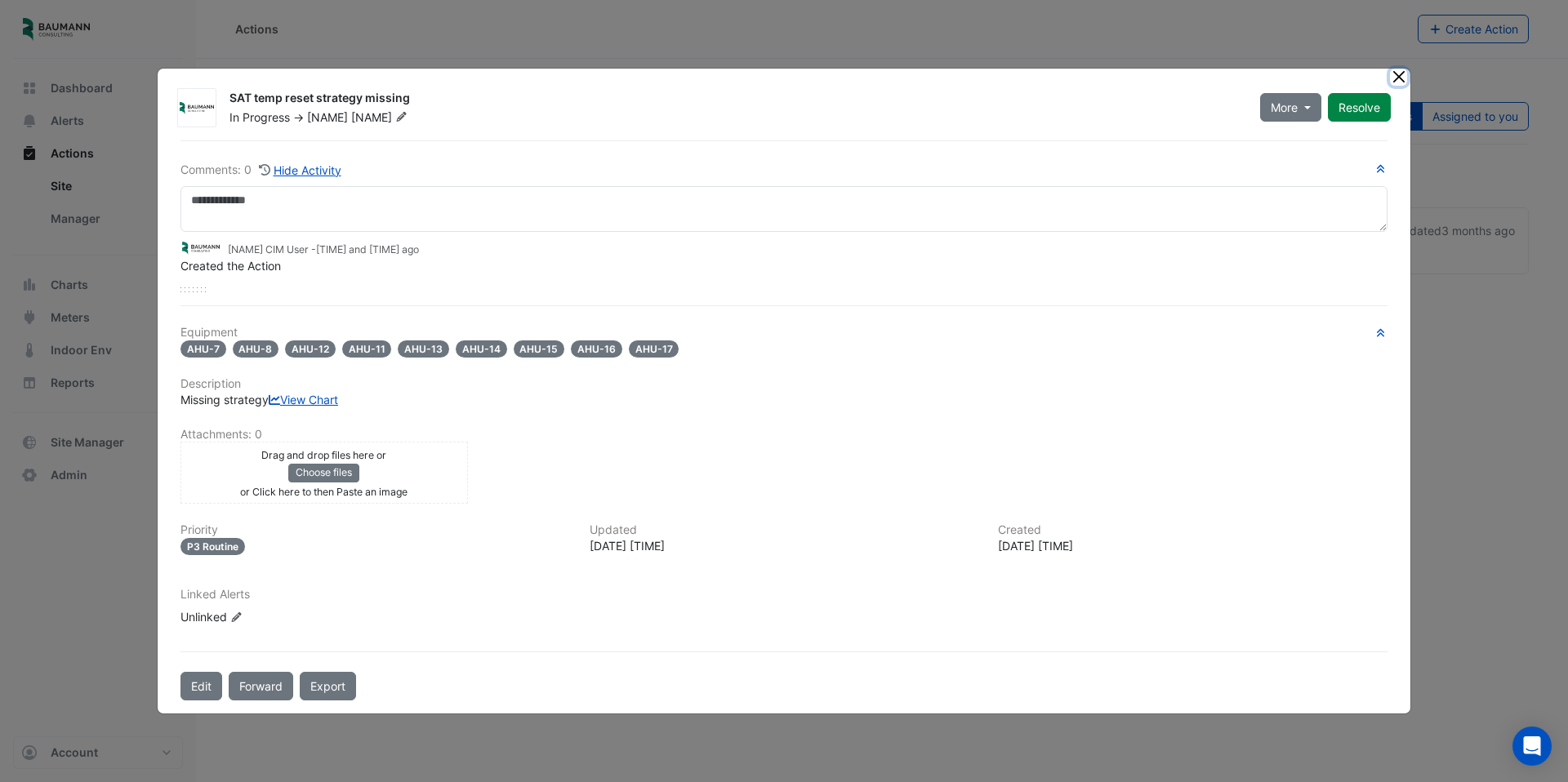 click 